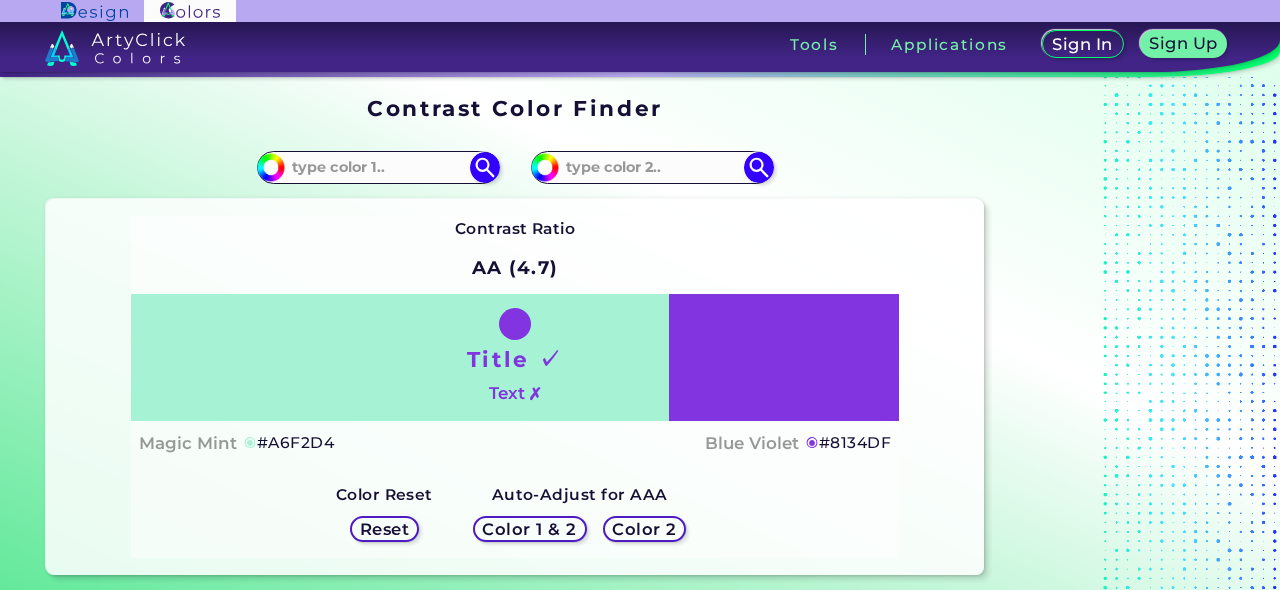 scroll, scrollTop: 0, scrollLeft: 0, axis: both 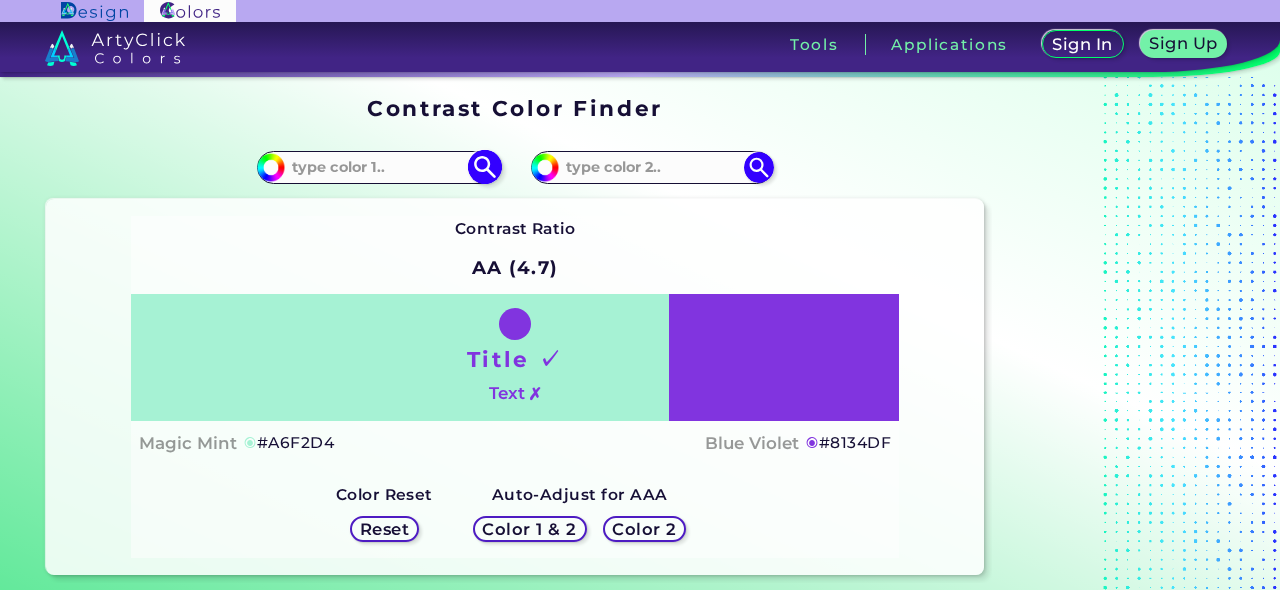 click at bounding box center [378, 167] 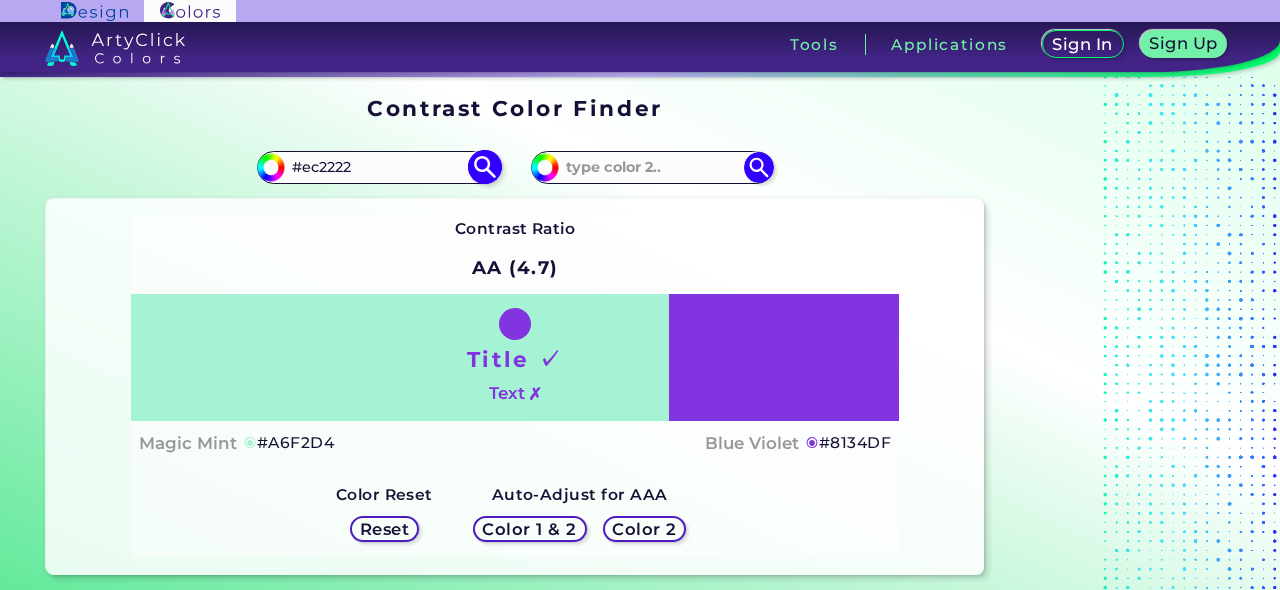 type on "#ec2222" 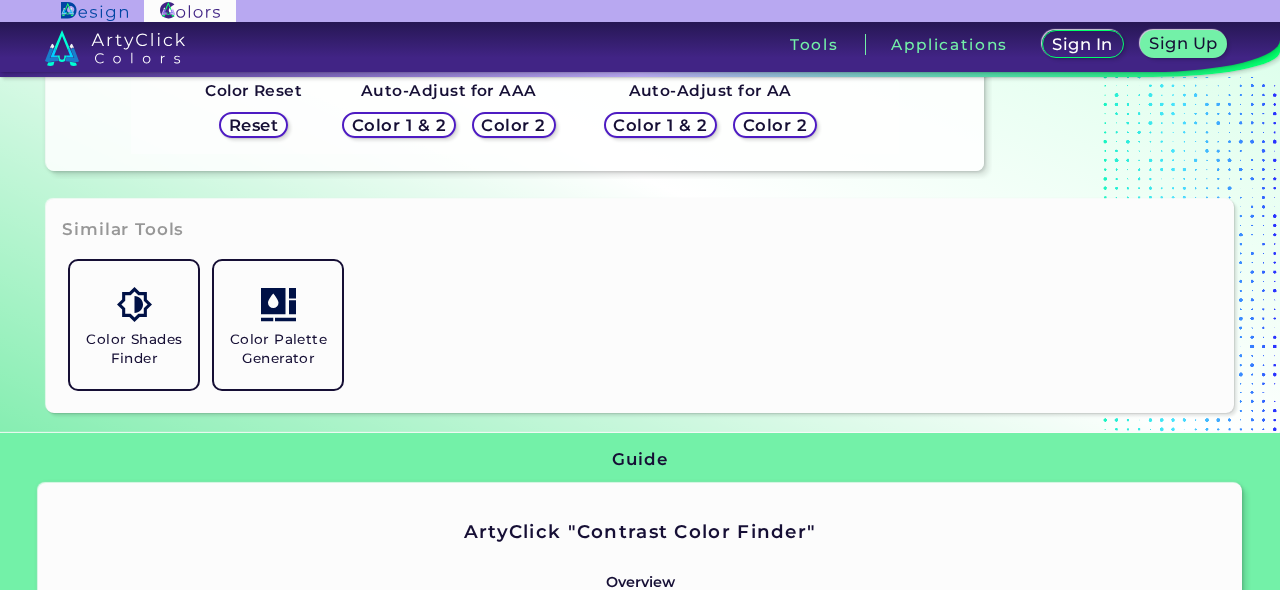 scroll, scrollTop: 422, scrollLeft: 0, axis: vertical 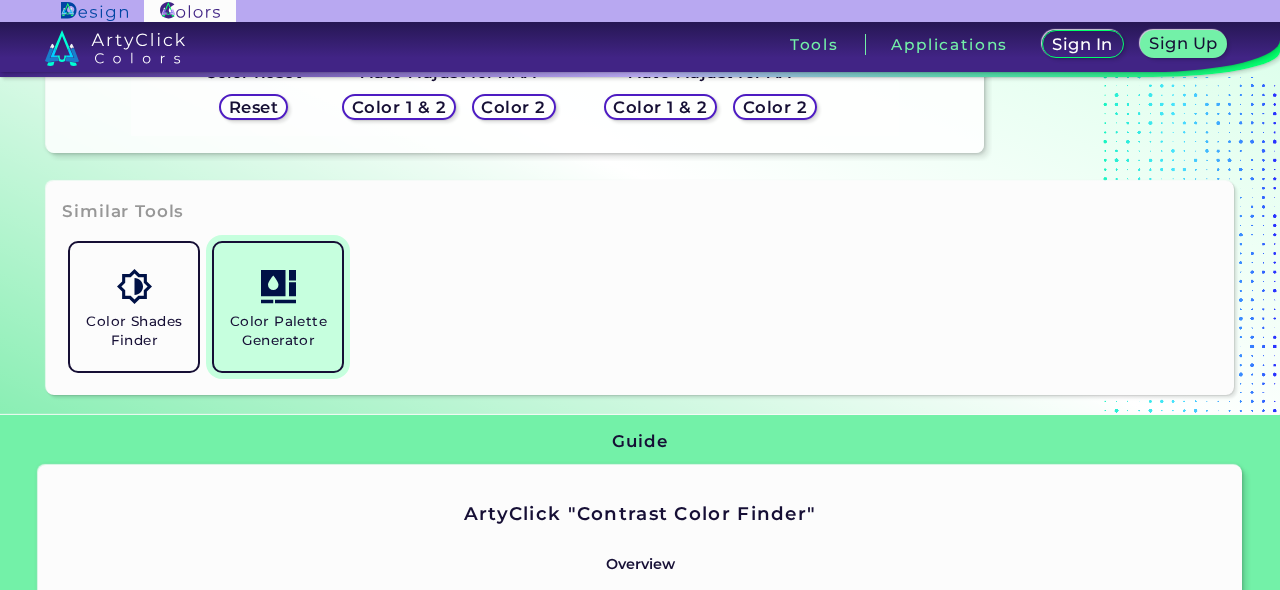 click on "Color Palette Generator" at bounding box center [278, 307] 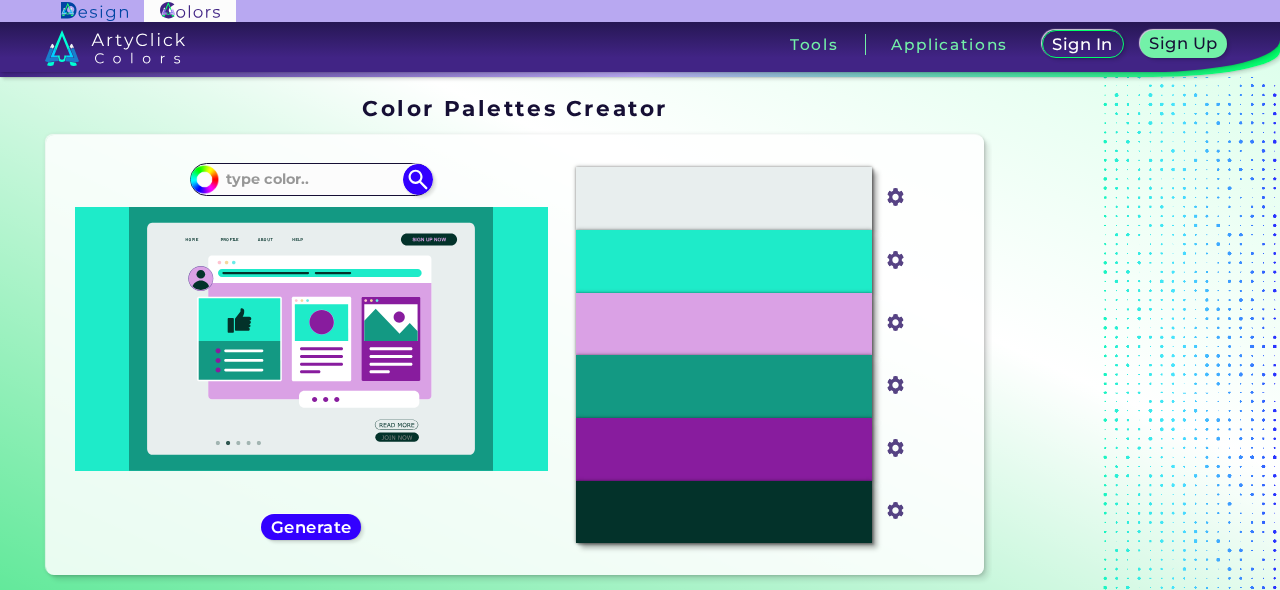 scroll, scrollTop: 0, scrollLeft: 0, axis: both 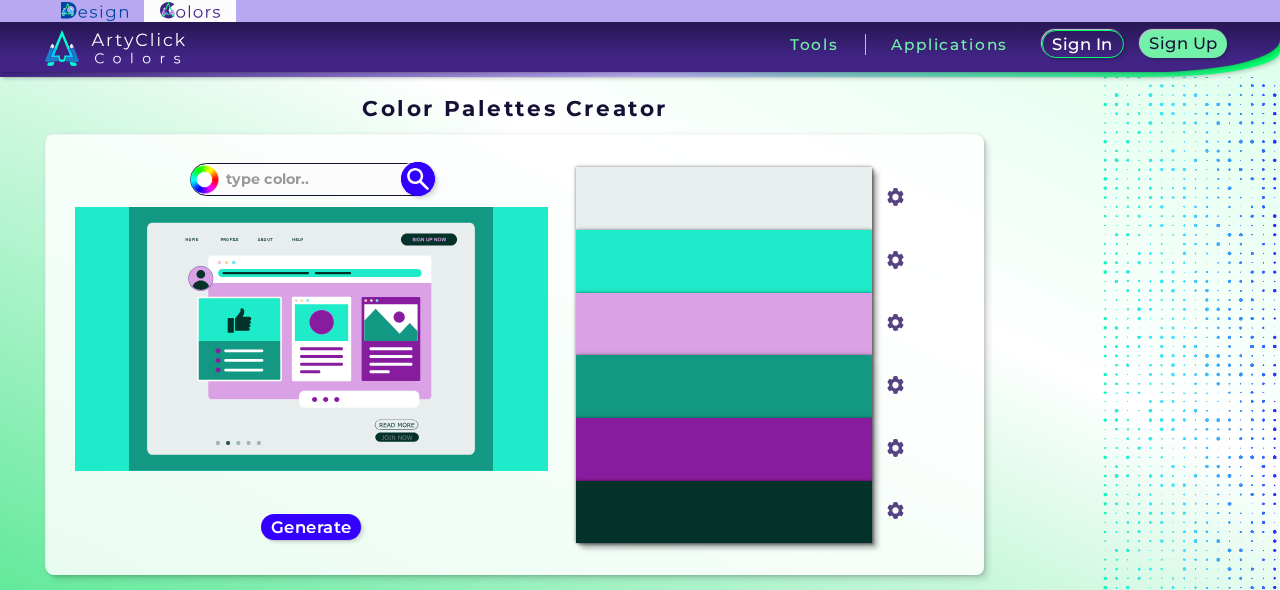 click at bounding box center [311, 179] 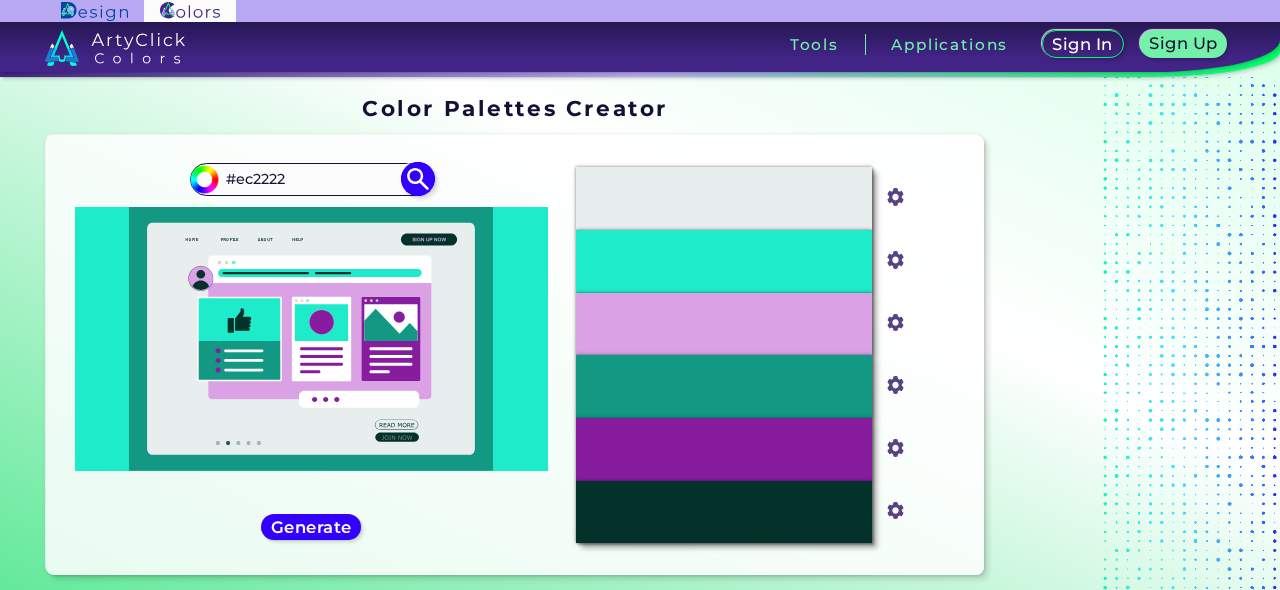 type on "#ec2222" 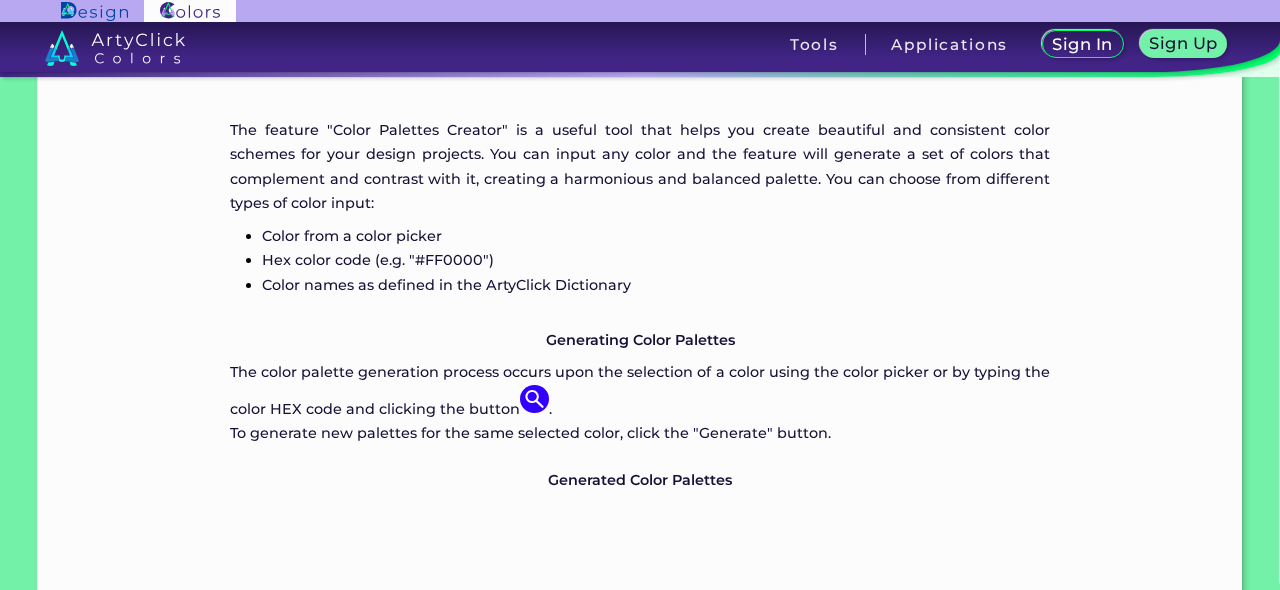 scroll, scrollTop: 0, scrollLeft: 0, axis: both 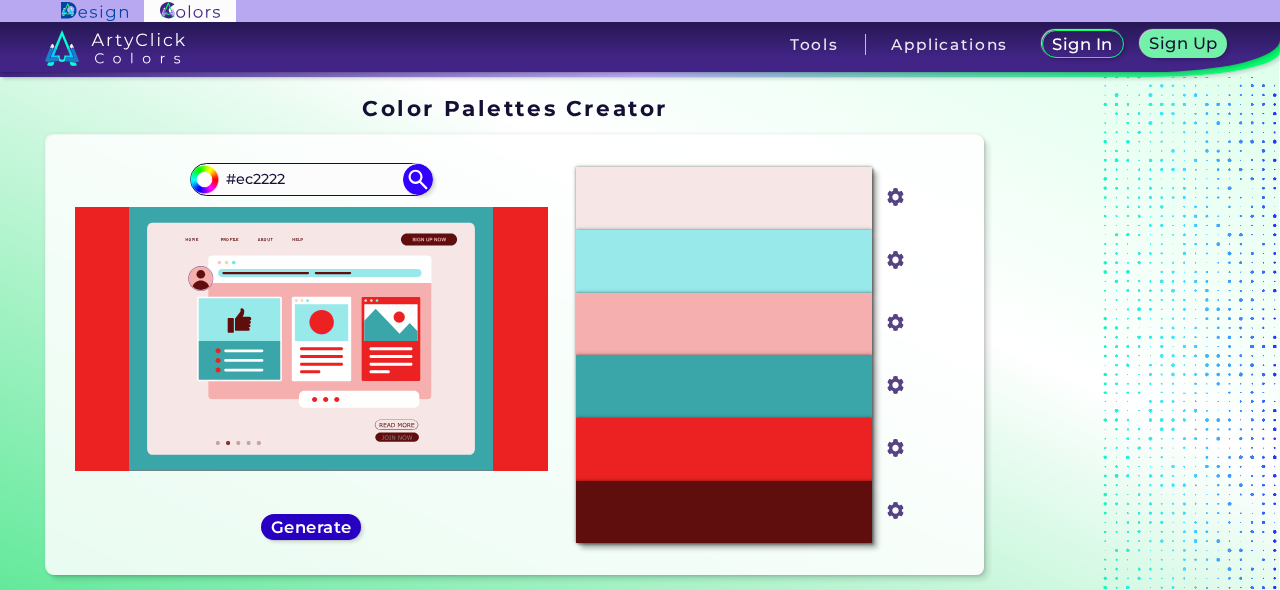 click on "Generate" at bounding box center [311, 527] 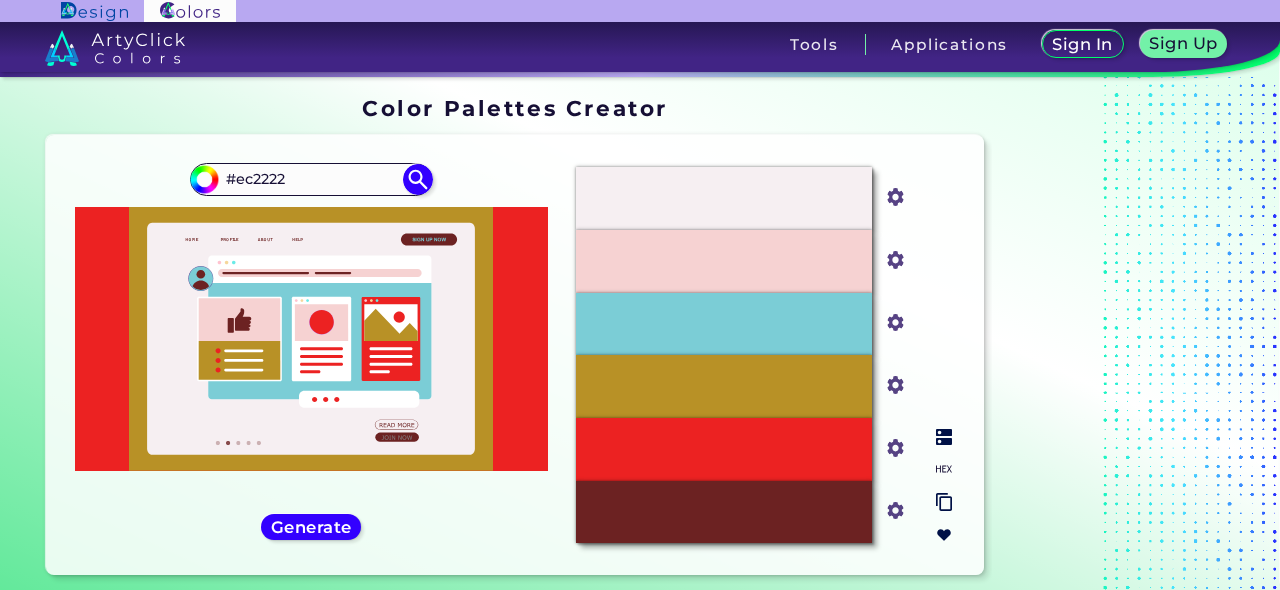 click at bounding box center [944, 437] 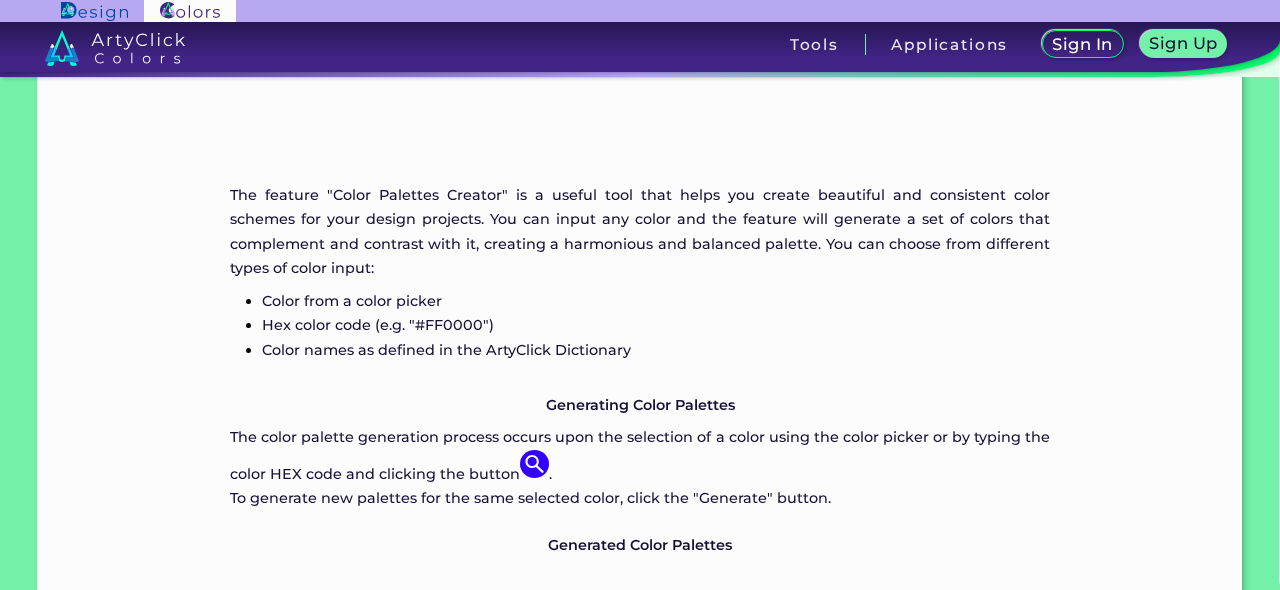 scroll, scrollTop: 0, scrollLeft: 0, axis: both 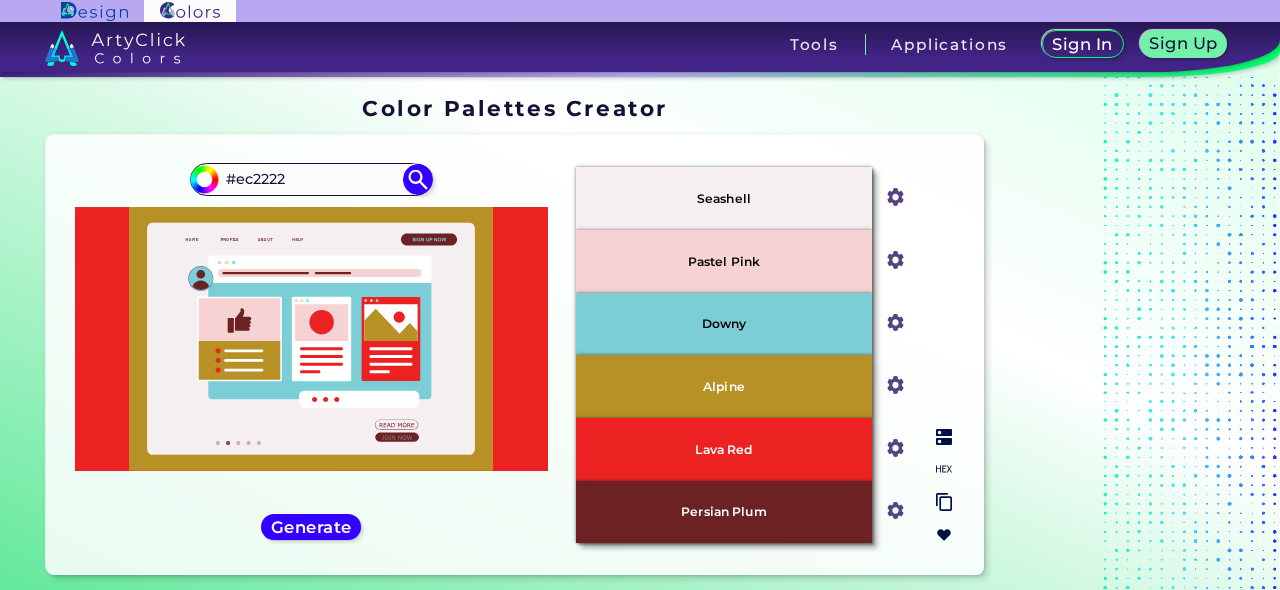 click on "#f6d2d2" at bounding box center (891, 257) 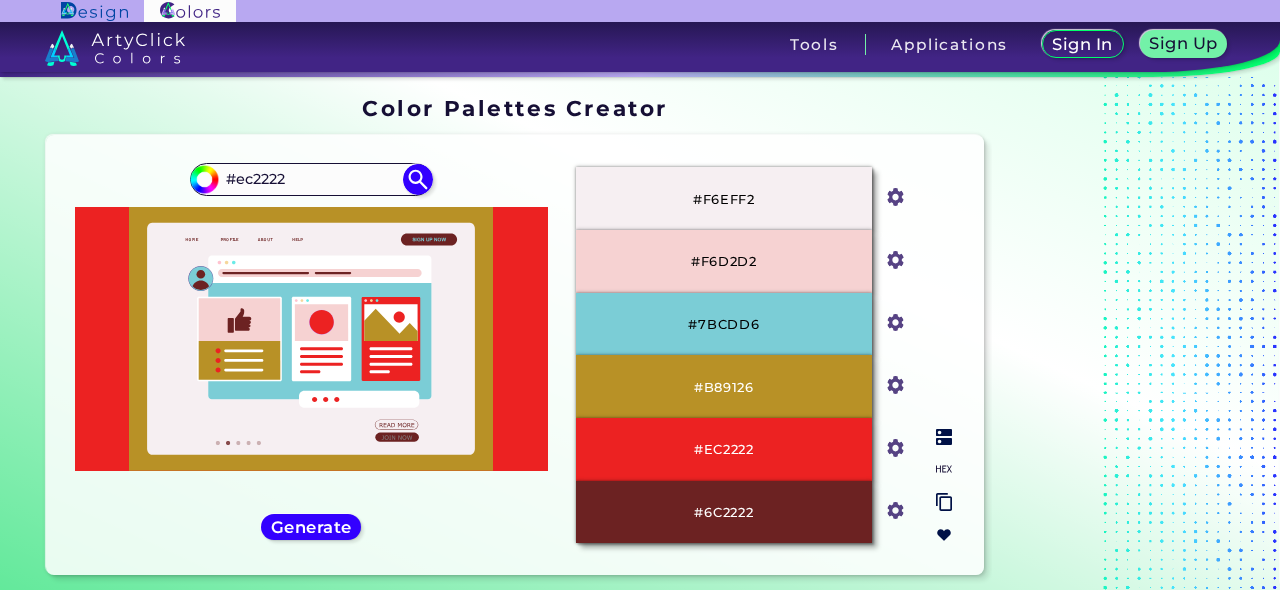 click at bounding box center (944, 486) 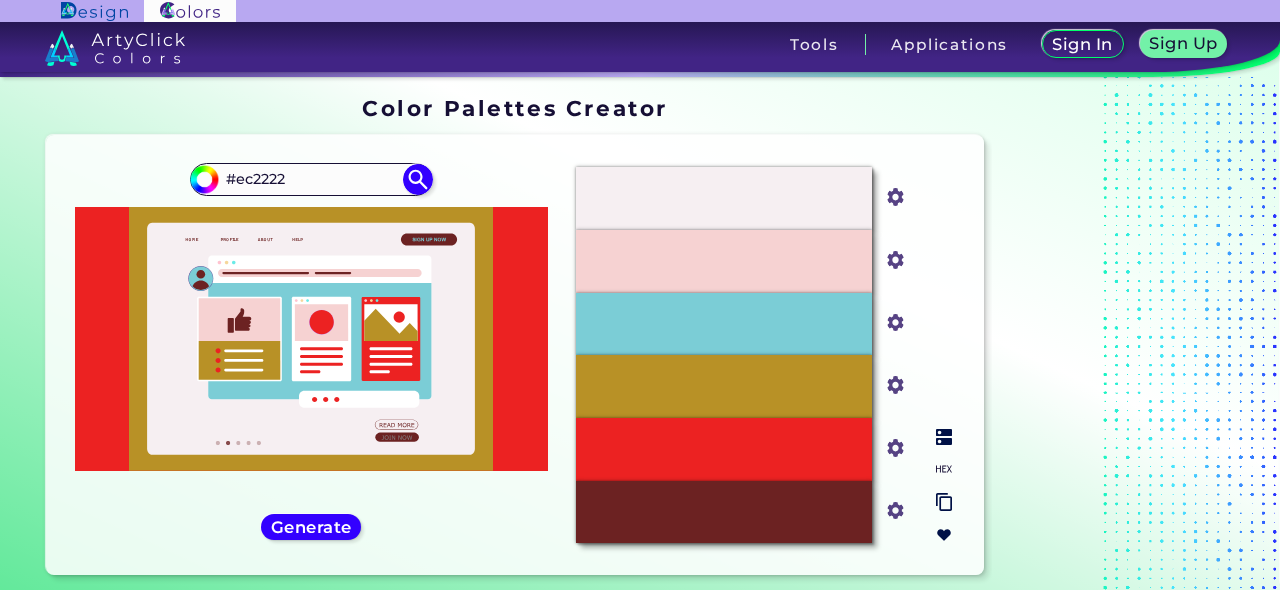 click at bounding box center (944, 486) 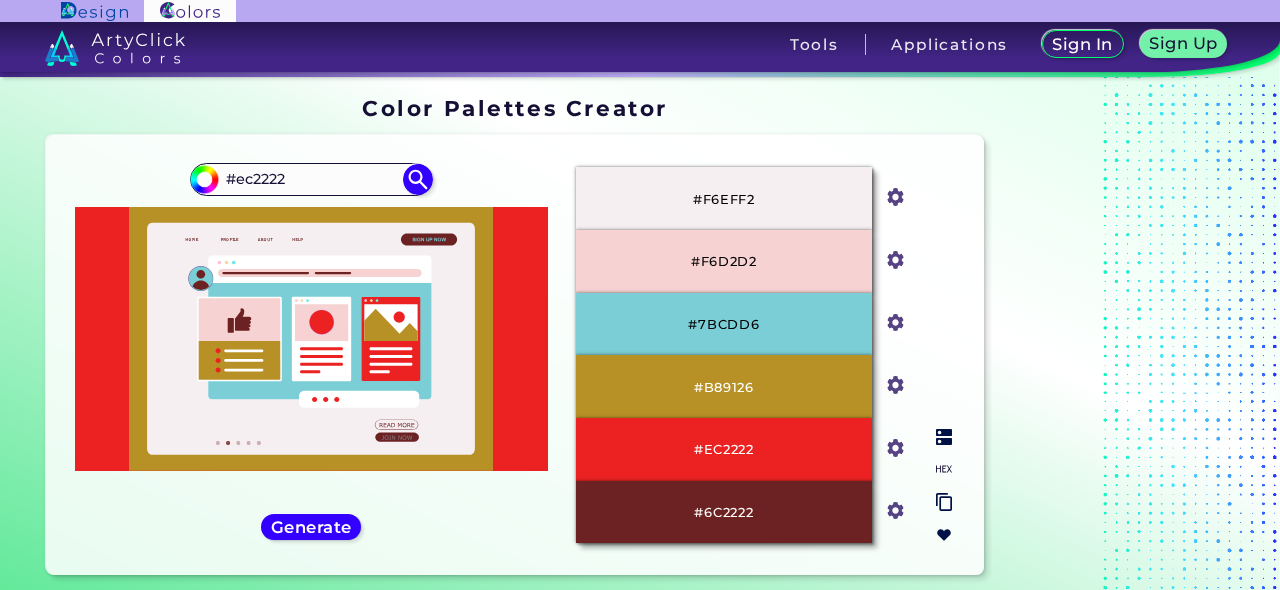 click at bounding box center [944, 486] 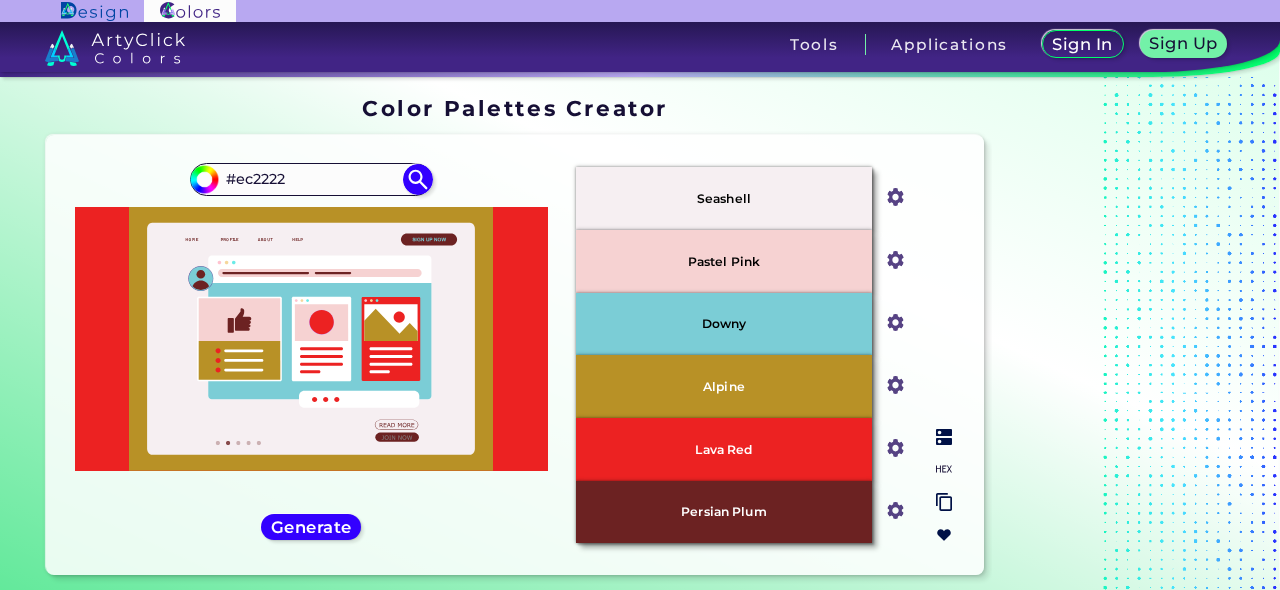 click at bounding box center [944, 469] 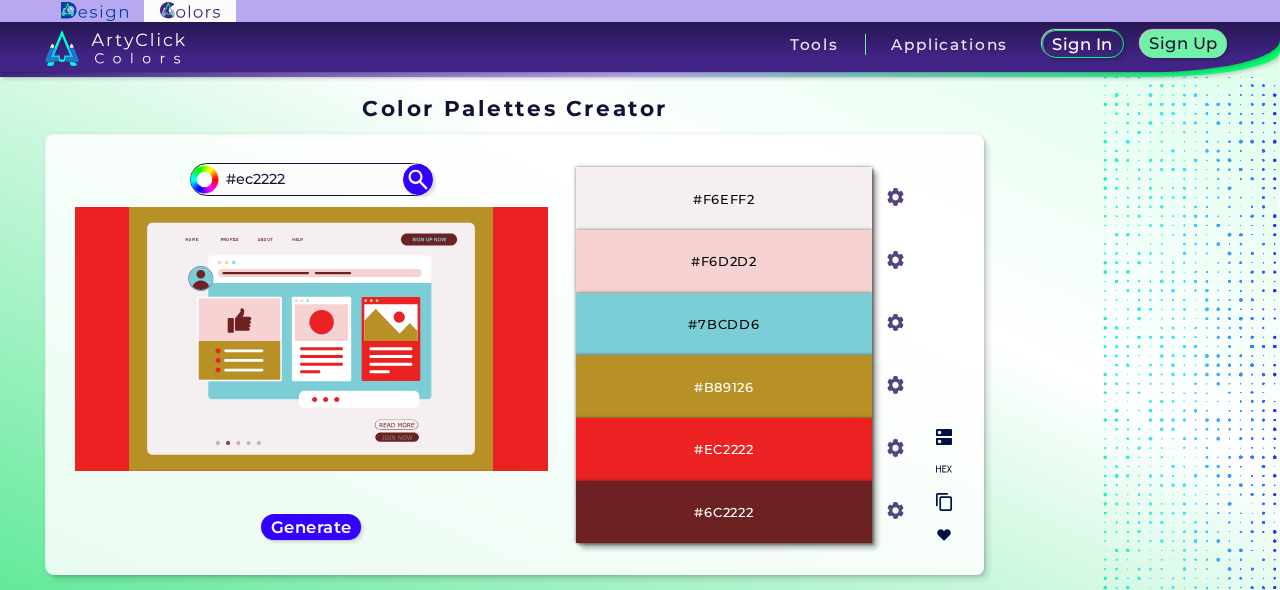 click on "#7BCDD6" at bounding box center (723, 324) 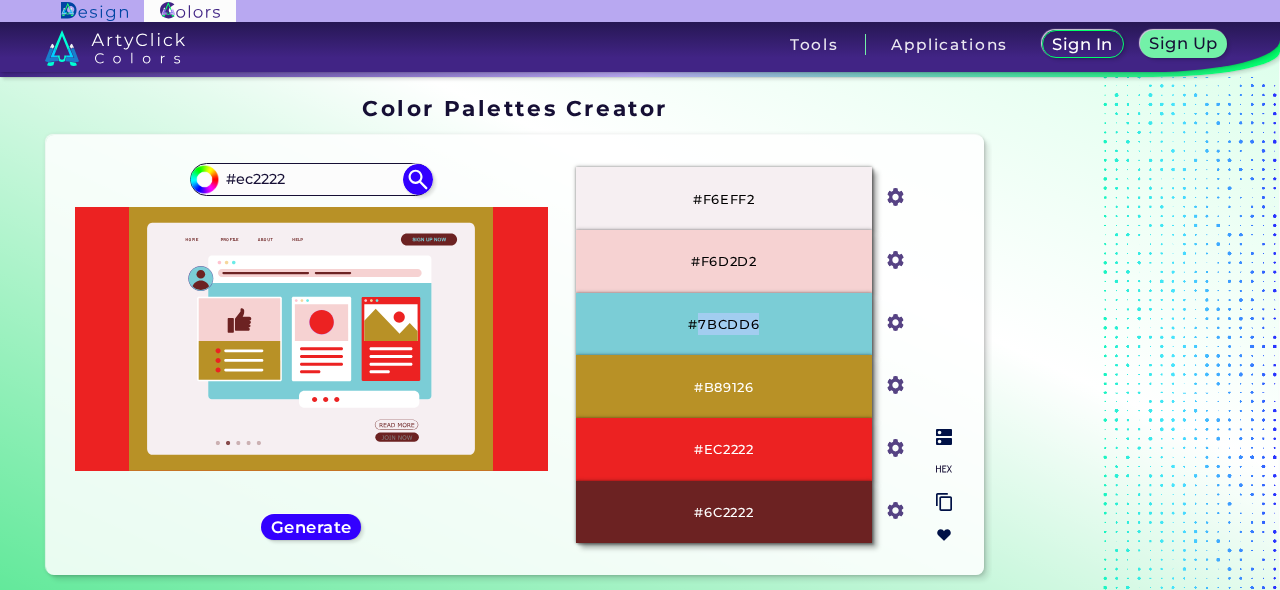 click on "#7BCDD6" at bounding box center (723, 324) 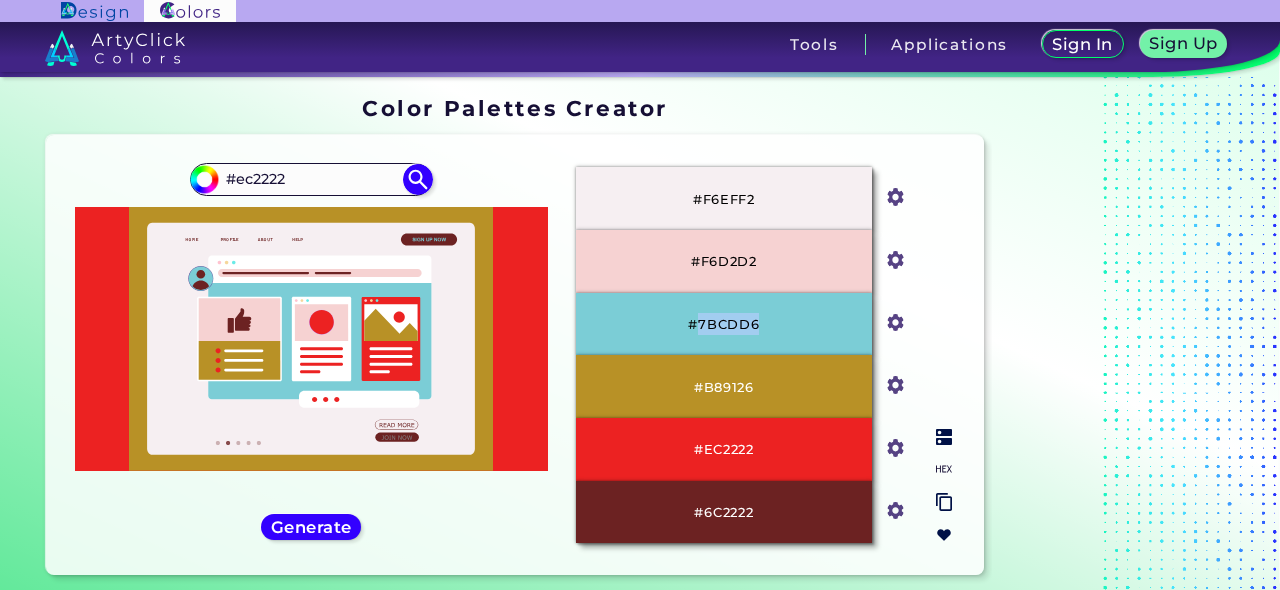 copy on "7BCDD6" 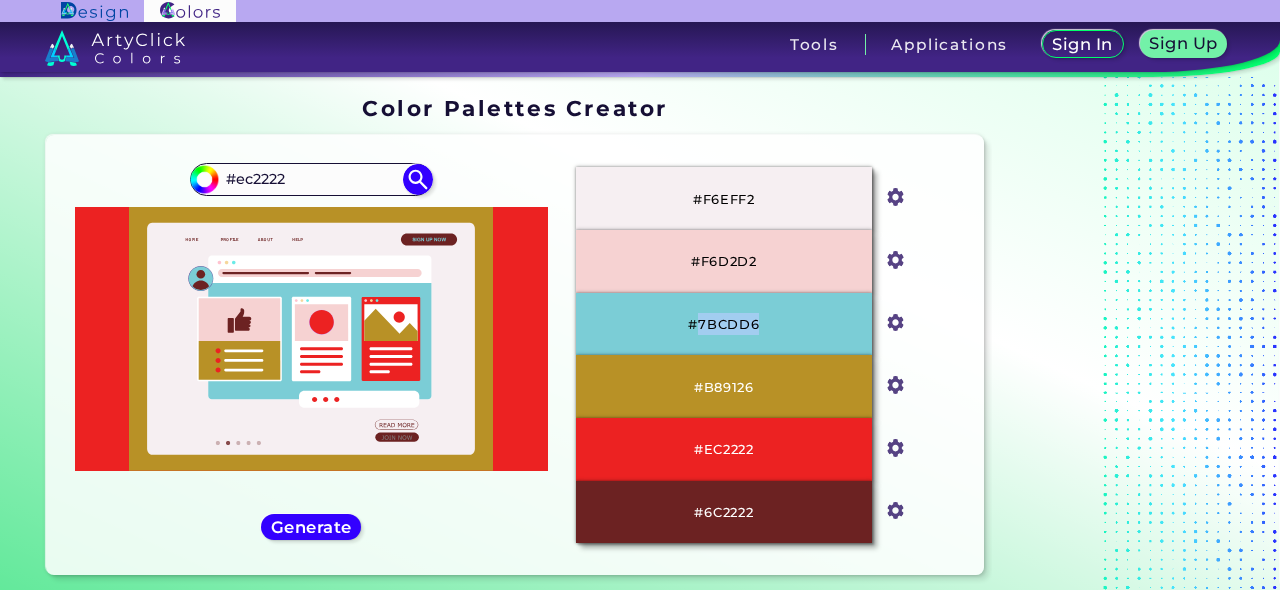 click on "#B89126" at bounding box center [724, 387] 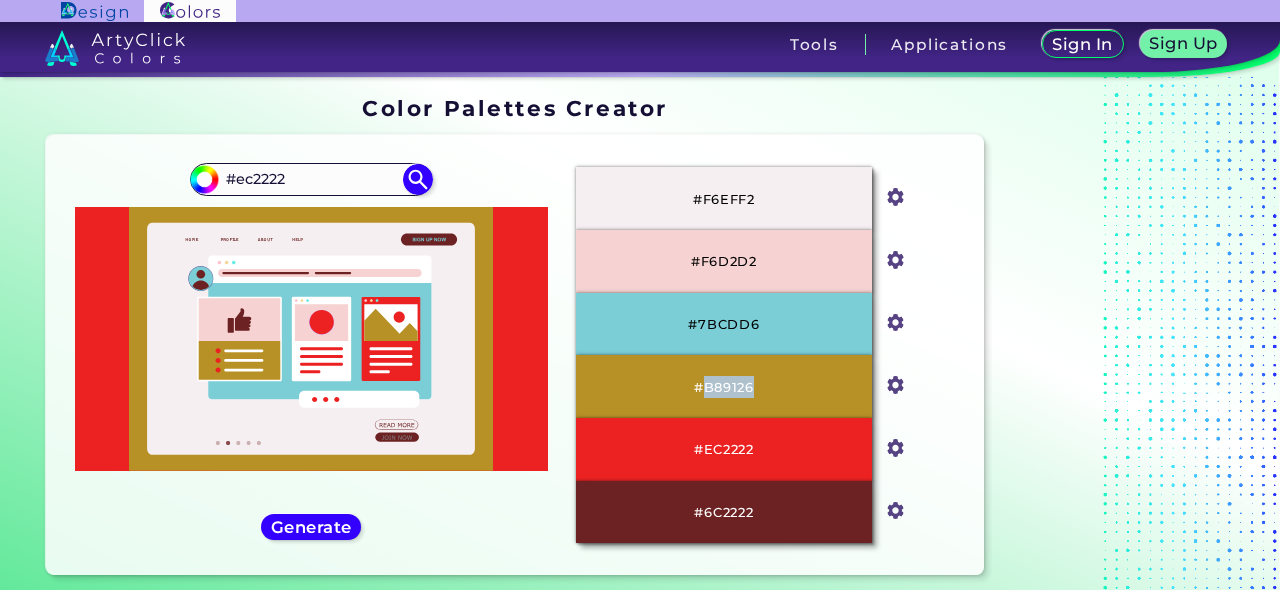 click on "#B89126" at bounding box center (724, 387) 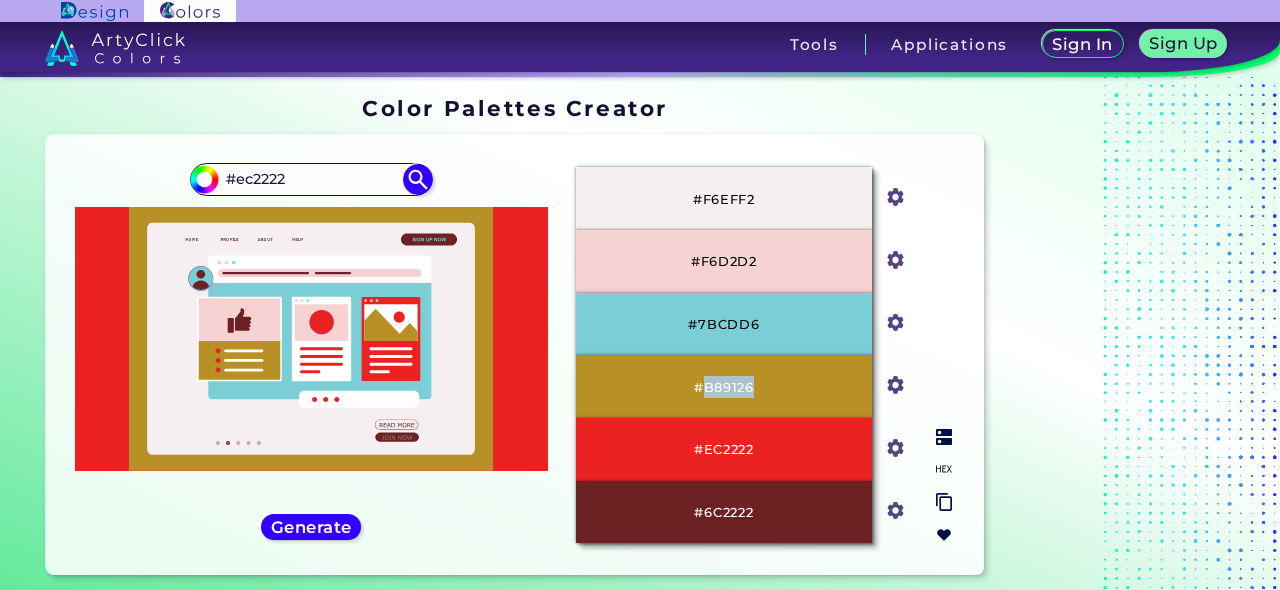 copy on "B89126" 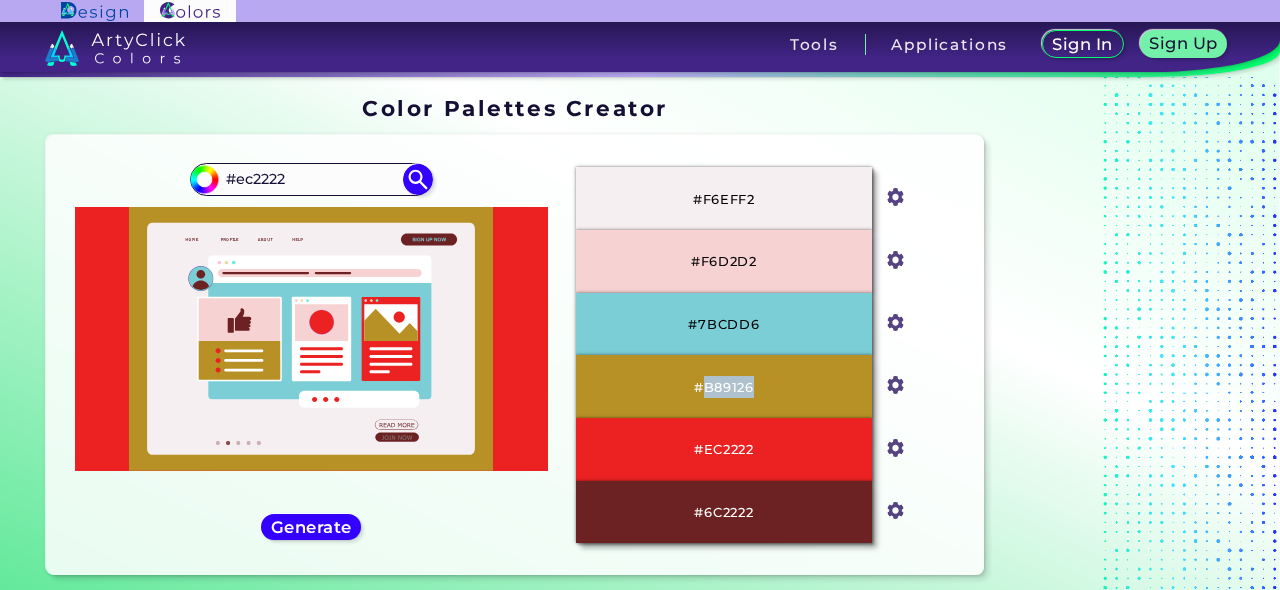 click on "#6C2222" at bounding box center [723, 512] 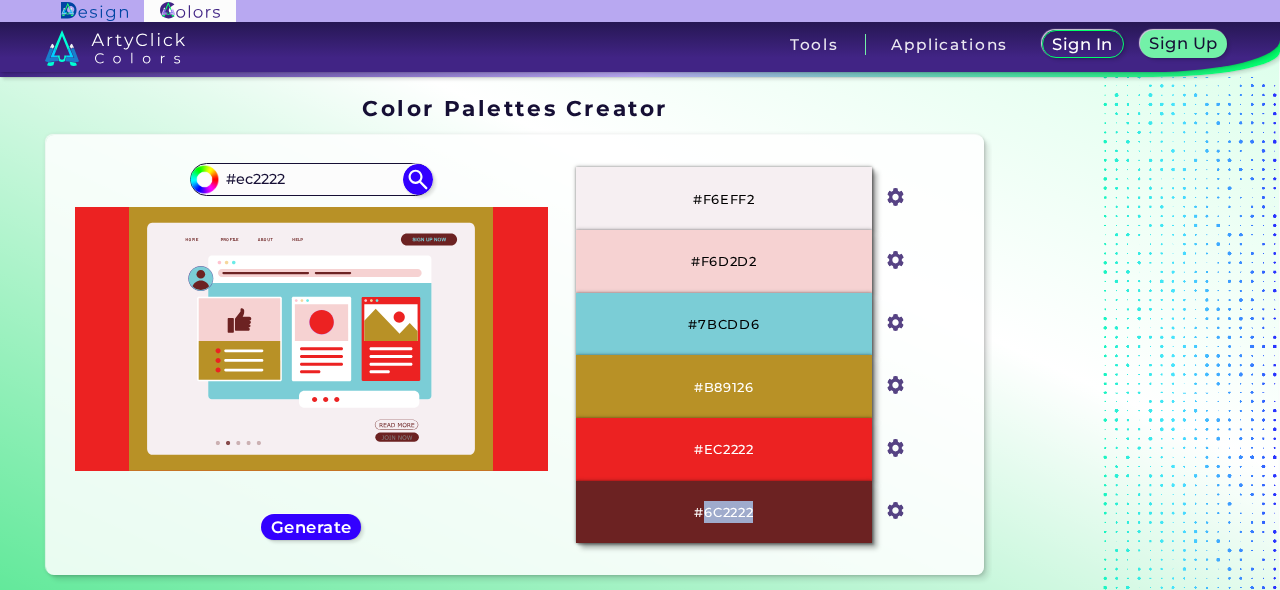 click on "#6C2222" at bounding box center (723, 512) 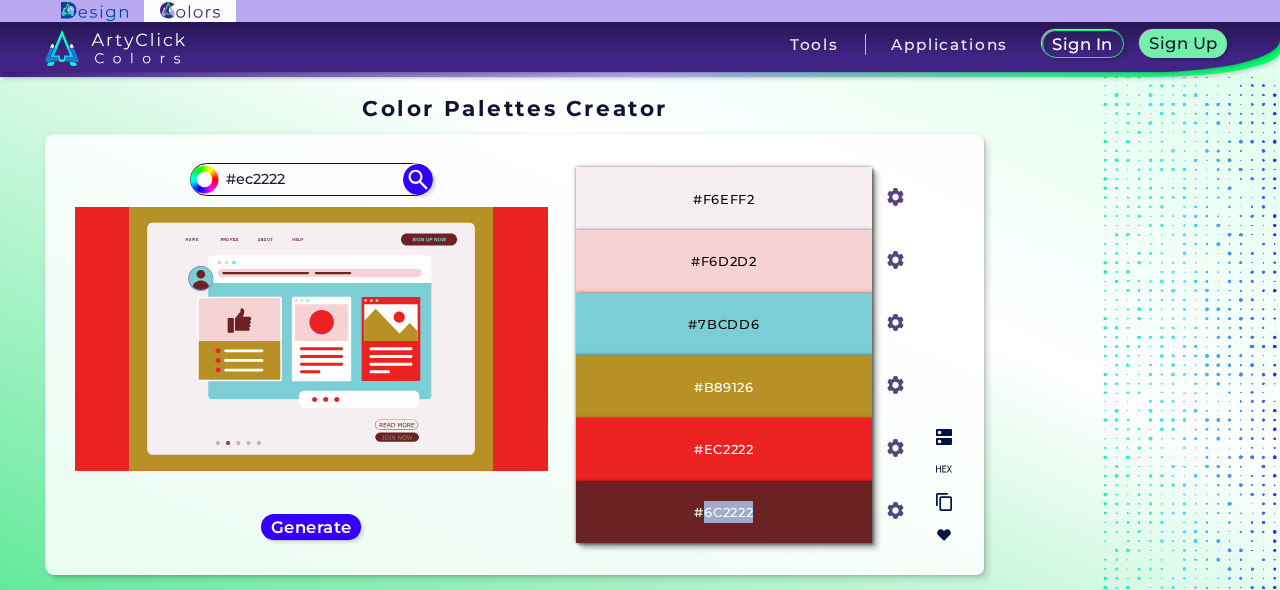 copy on "6C2222" 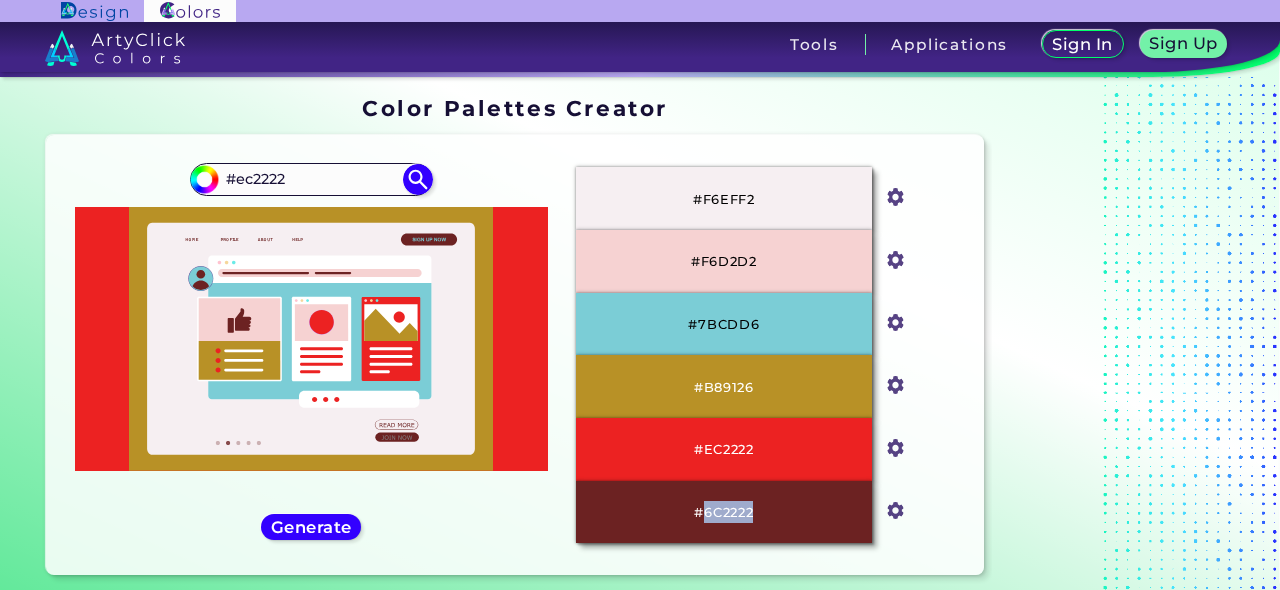 click on "#EC2222" at bounding box center (724, 449) 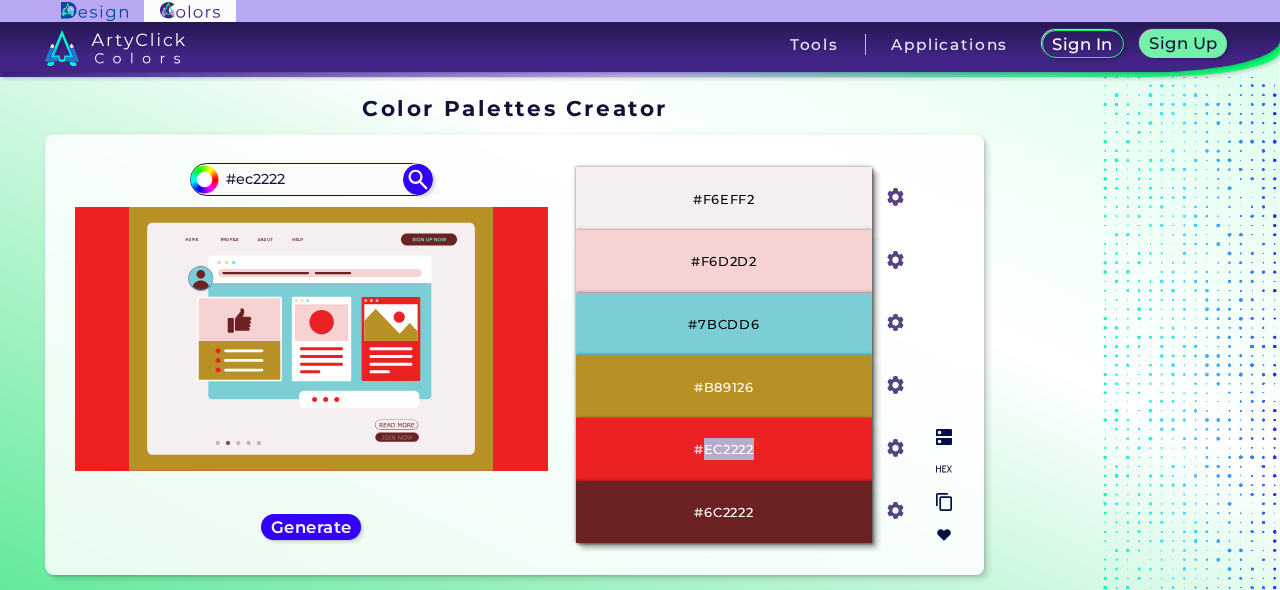 click on "#EC2222" at bounding box center (724, 449) 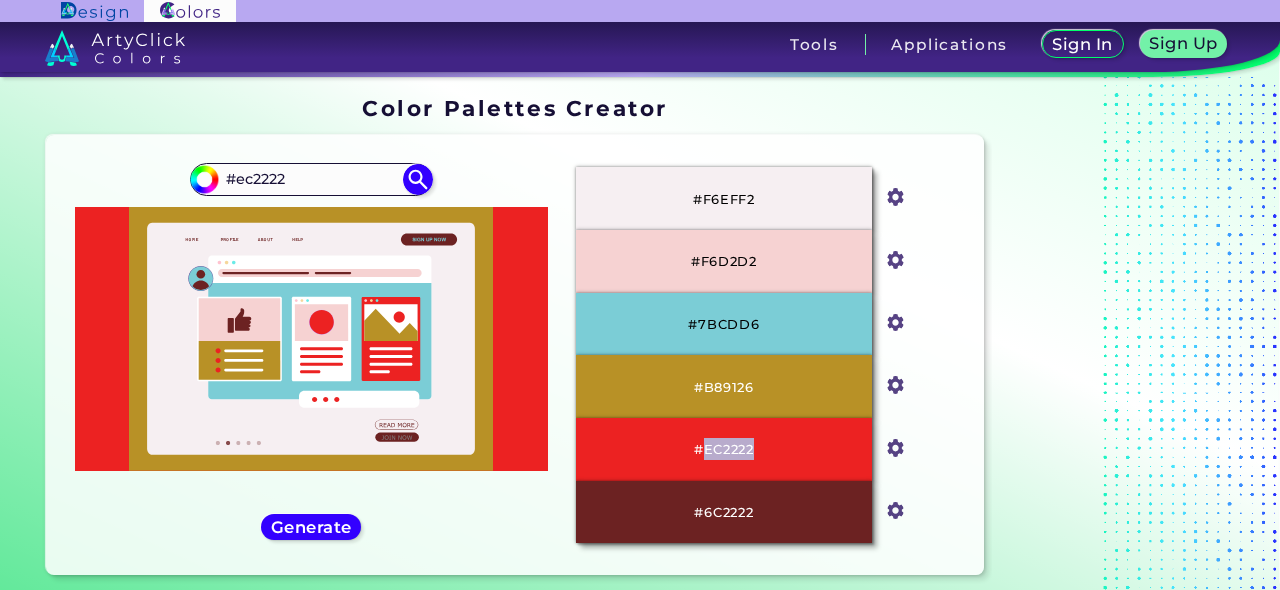 click on "#F6EFF2" at bounding box center [724, 199] 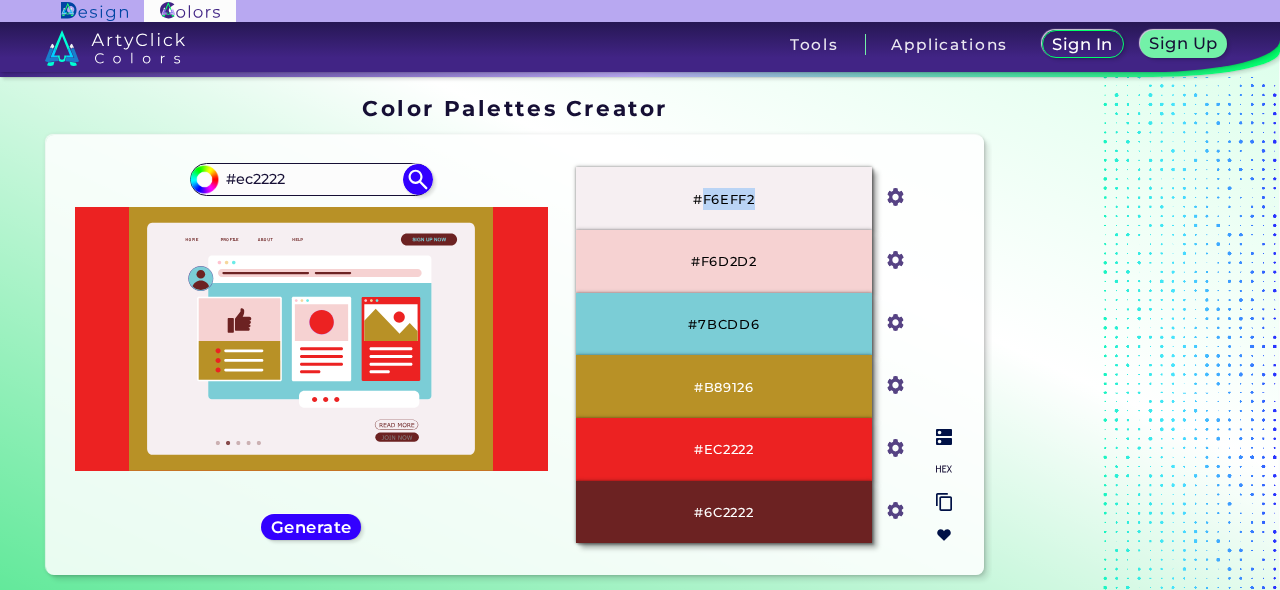 click on "#F6EFF2" at bounding box center [724, 199] 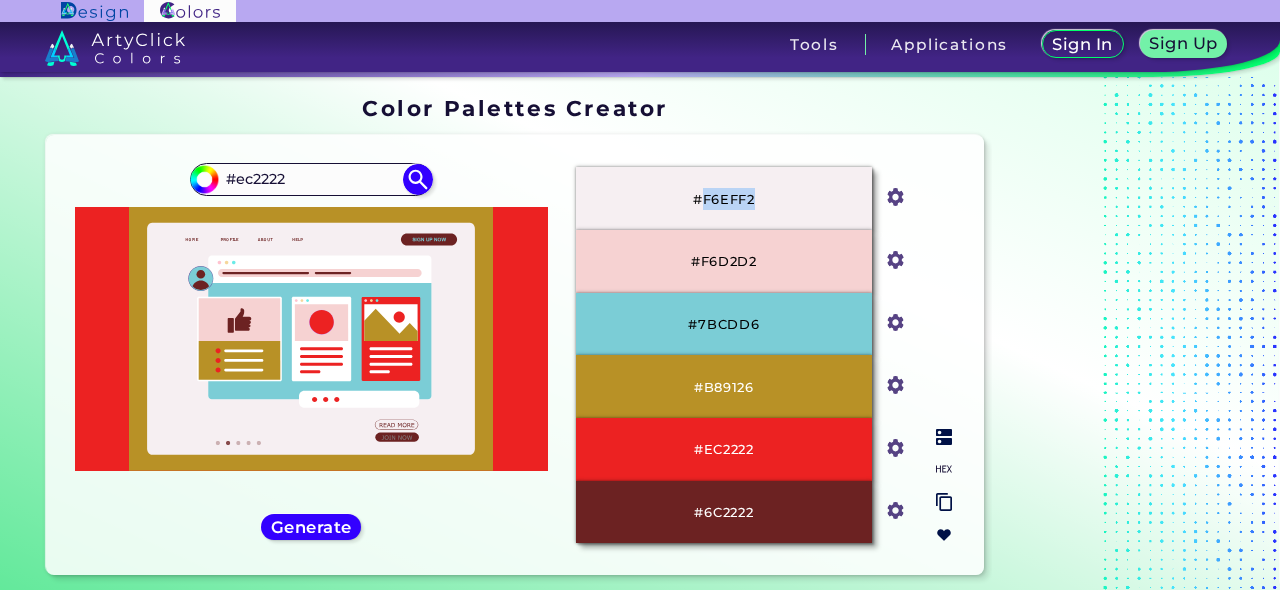 click at bounding box center (944, 469) 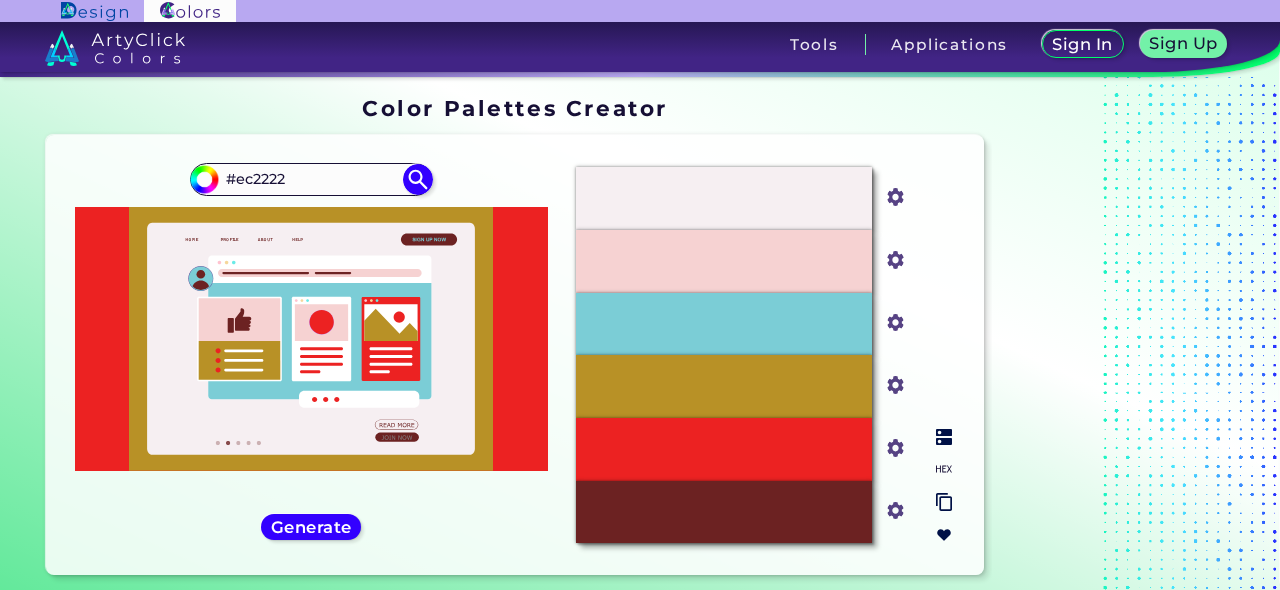 click at bounding box center (944, 469) 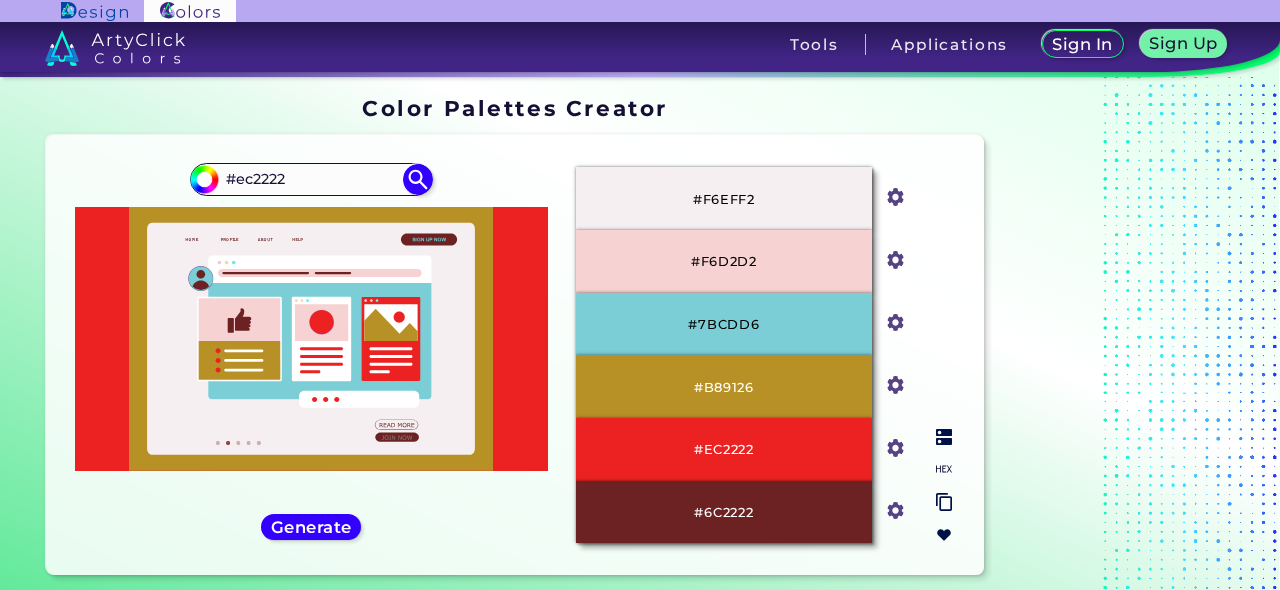 click at bounding box center (944, 437) 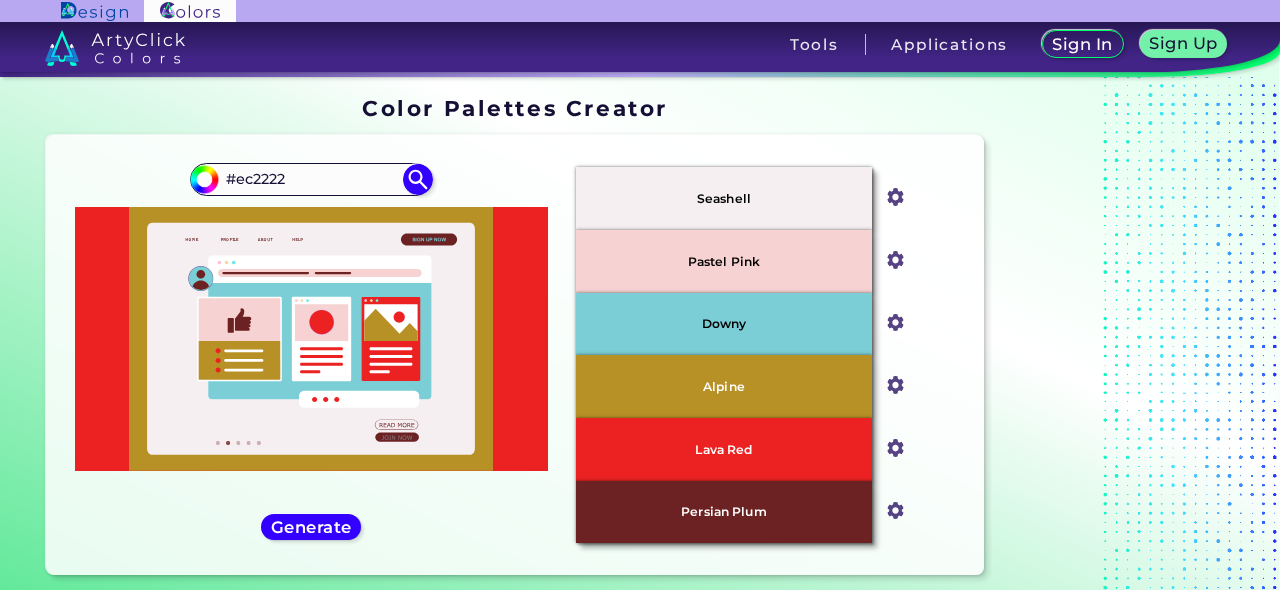 click on "#ec2222" at bounding box center (311, 179) 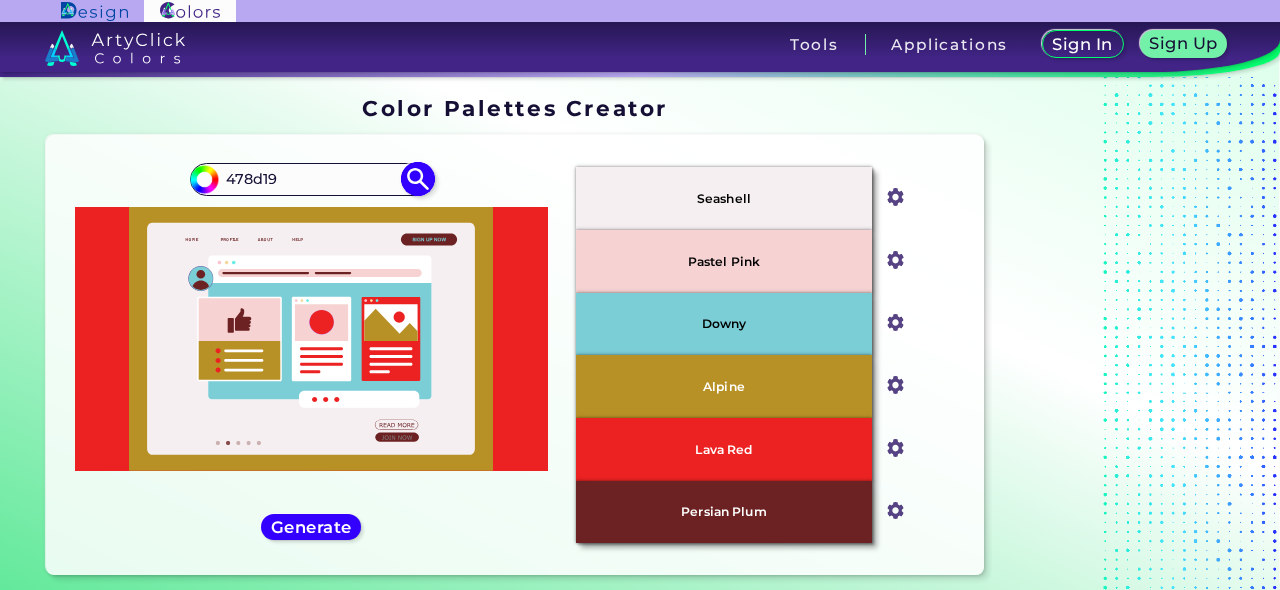 type on "478d19" 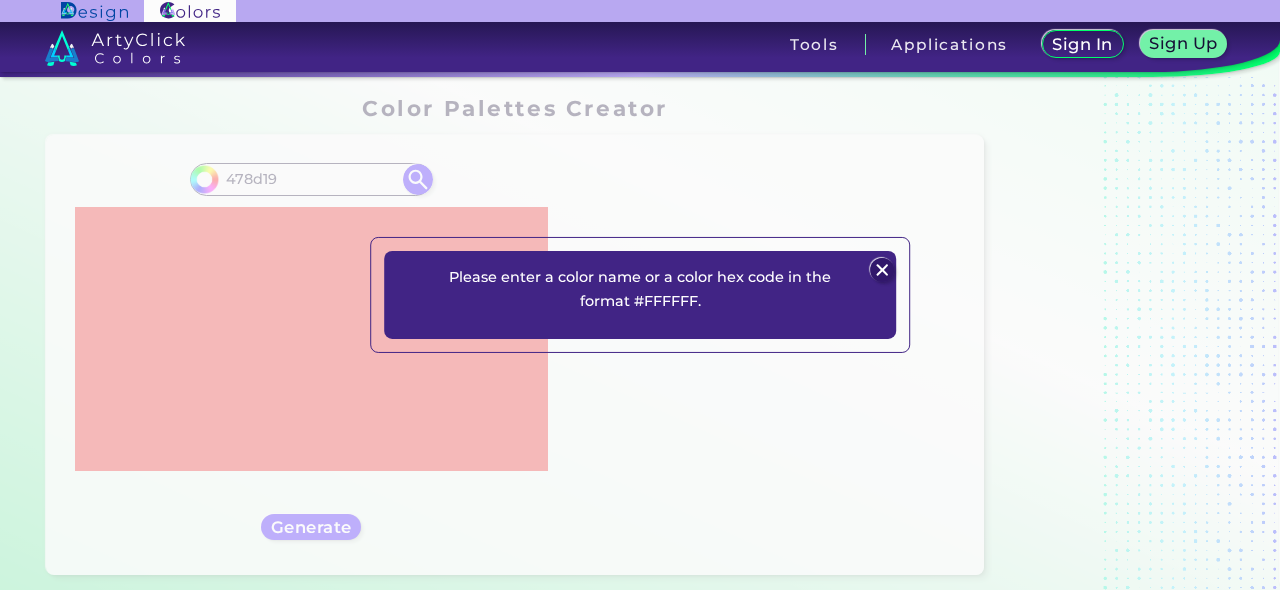 click at bounding box center (882, 270) 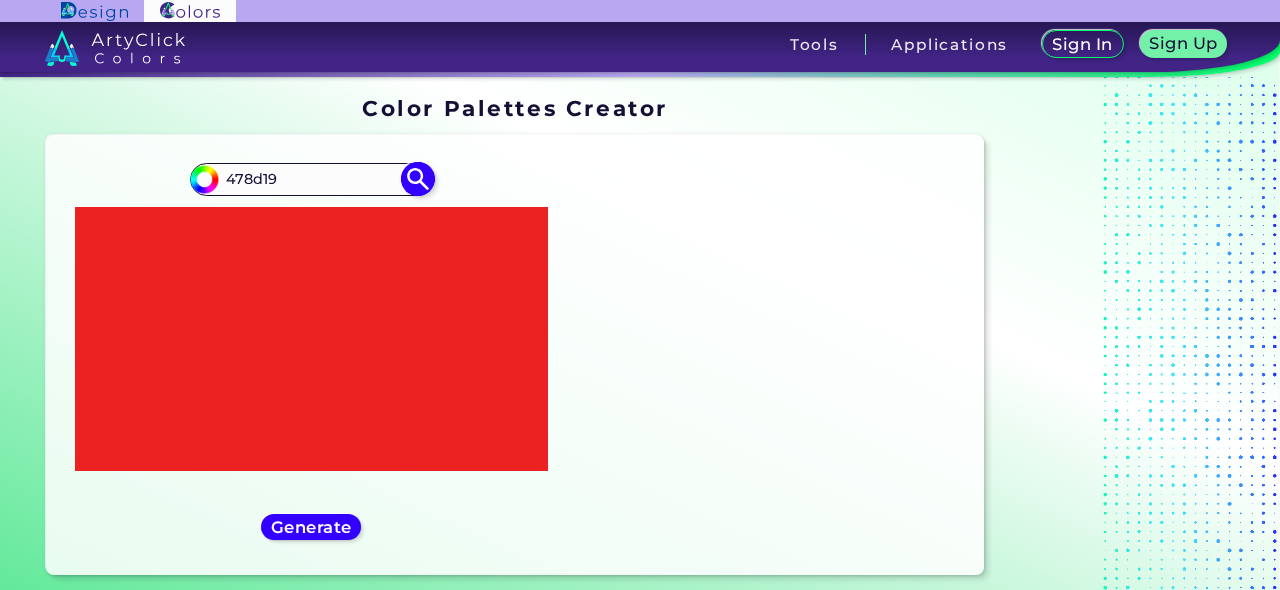 click on "478d19" at bounding box center [311, 179] 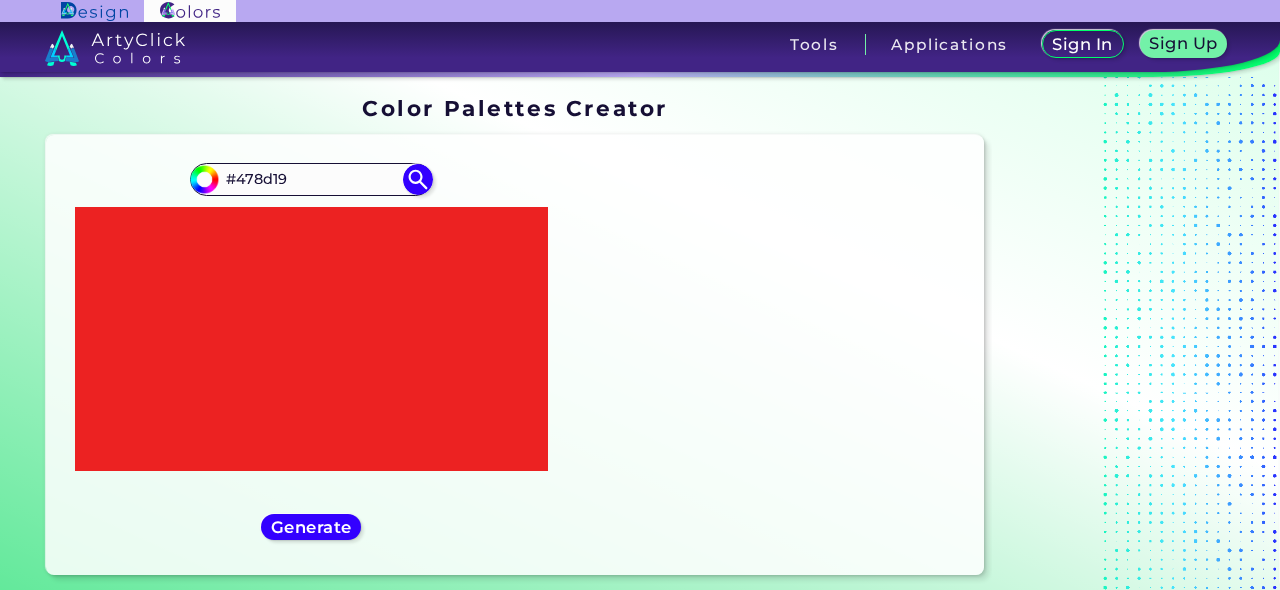 type on "#478d19" 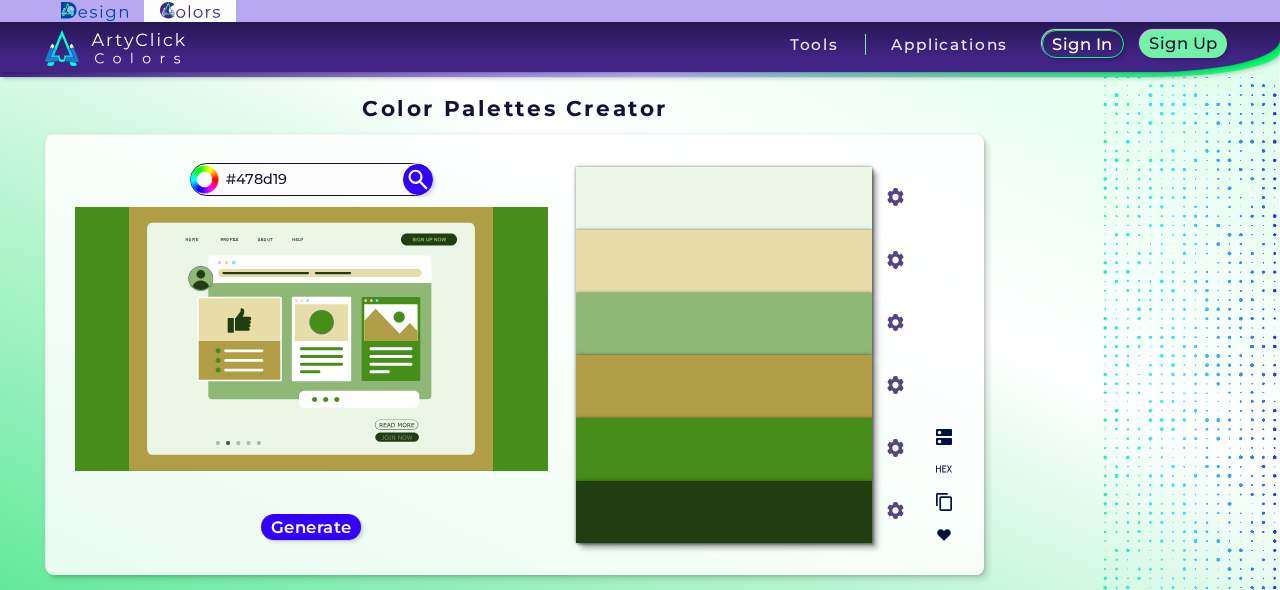 click at bounding box center (944, 437) 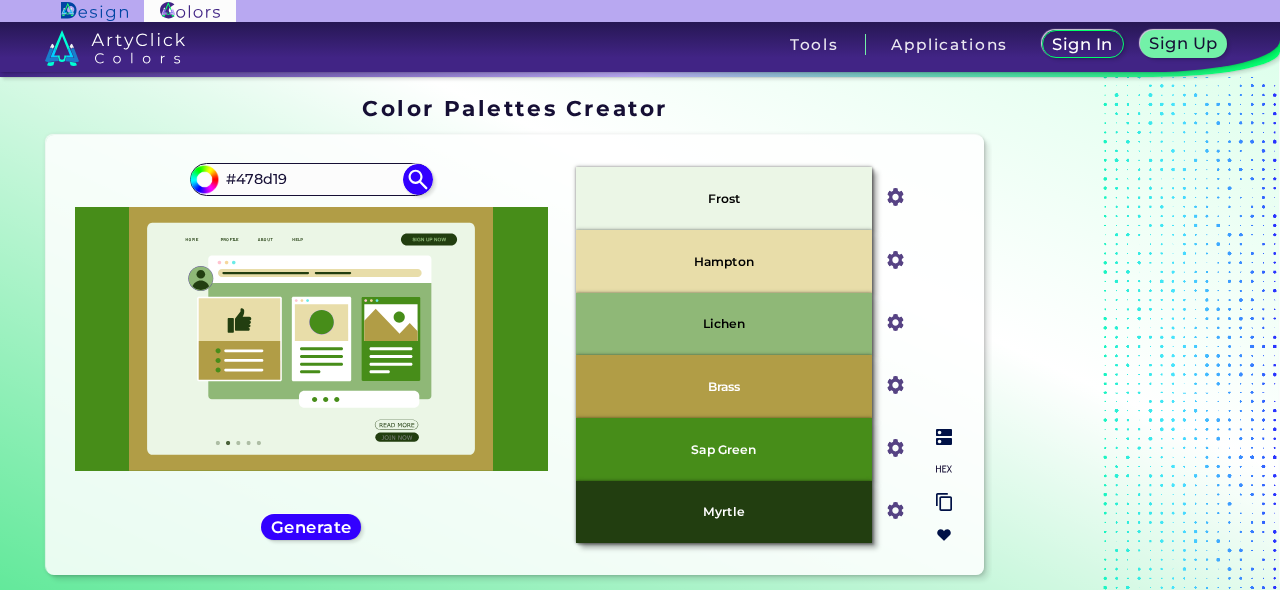 click on "Frost" at bounding box center (723, 198) 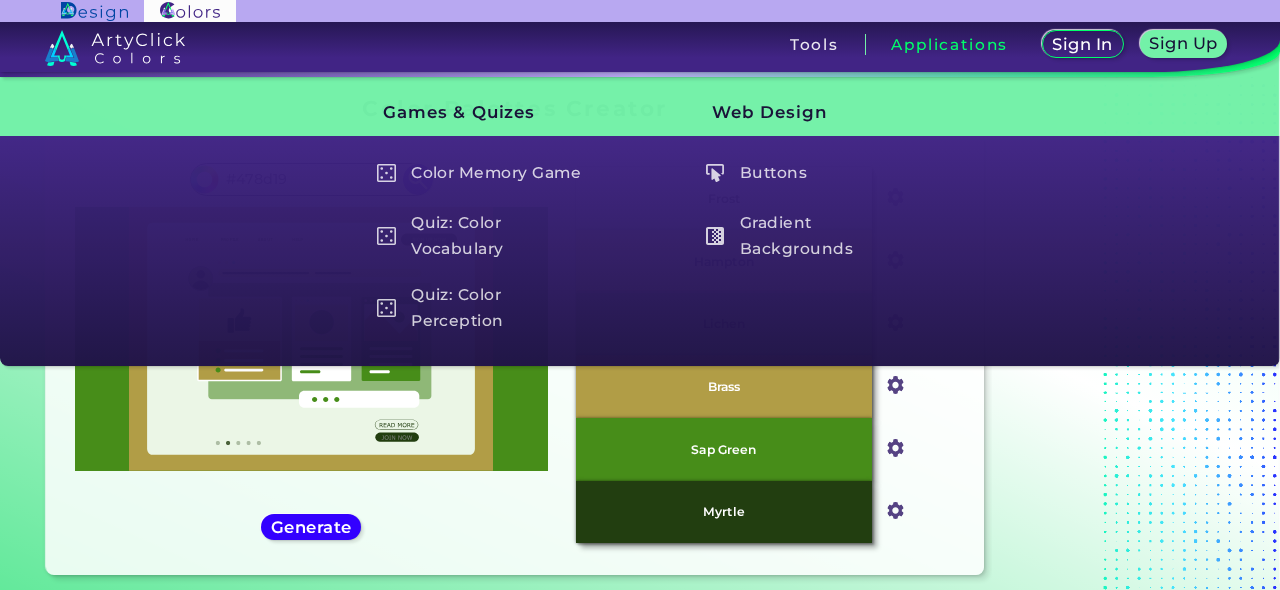click at bounding box center [1117, 340] 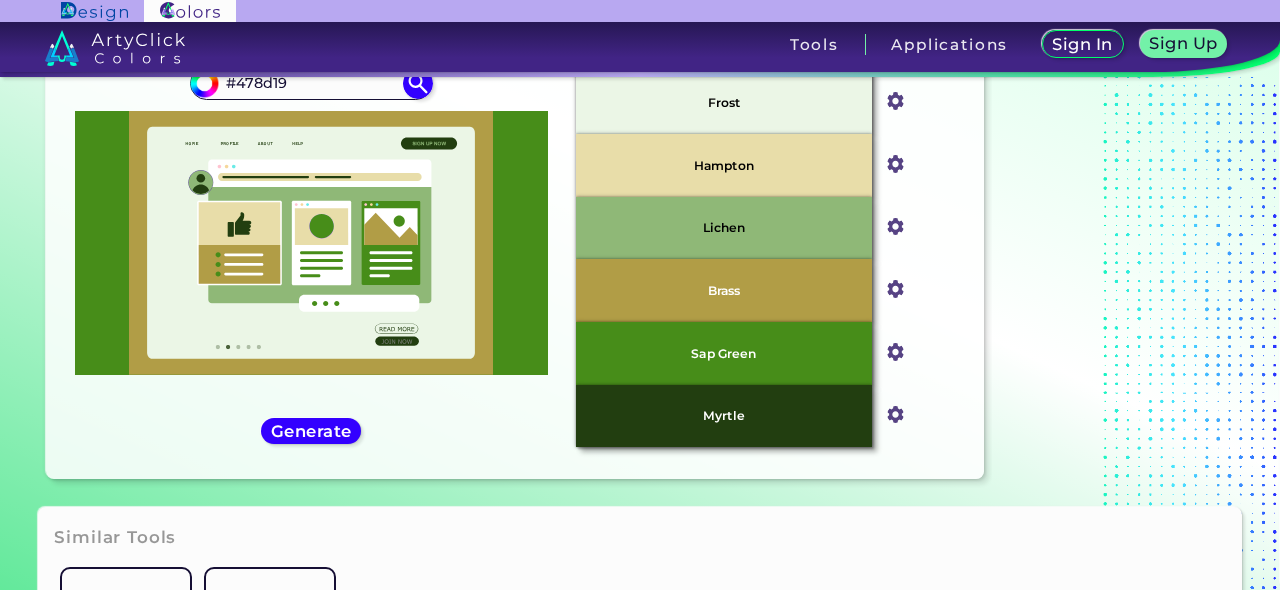 scroll, scrollTop: 67, scrollLeft: 0, axis: vertical 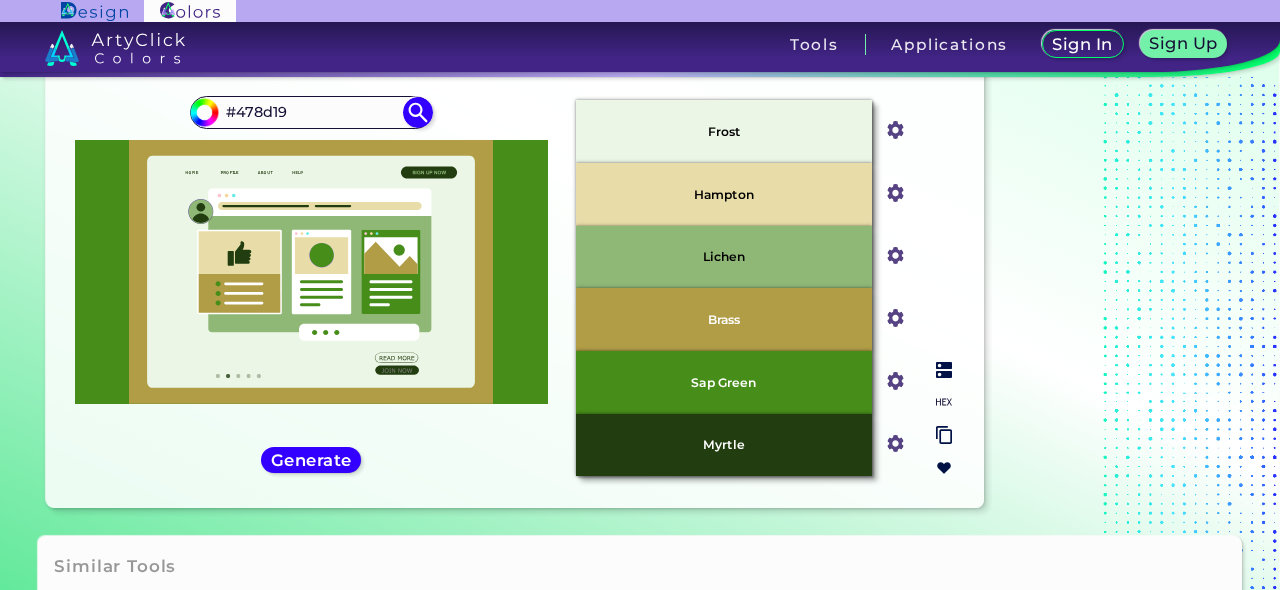 click at bounding box center (944, 370) 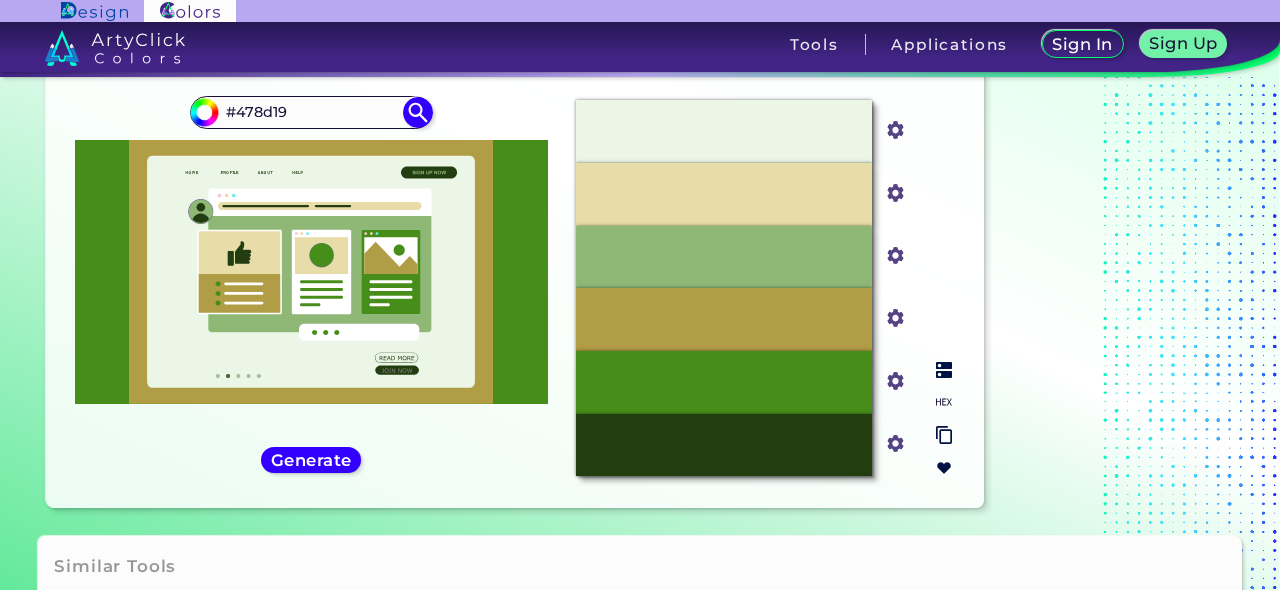 click at bounding box center [944, 370] 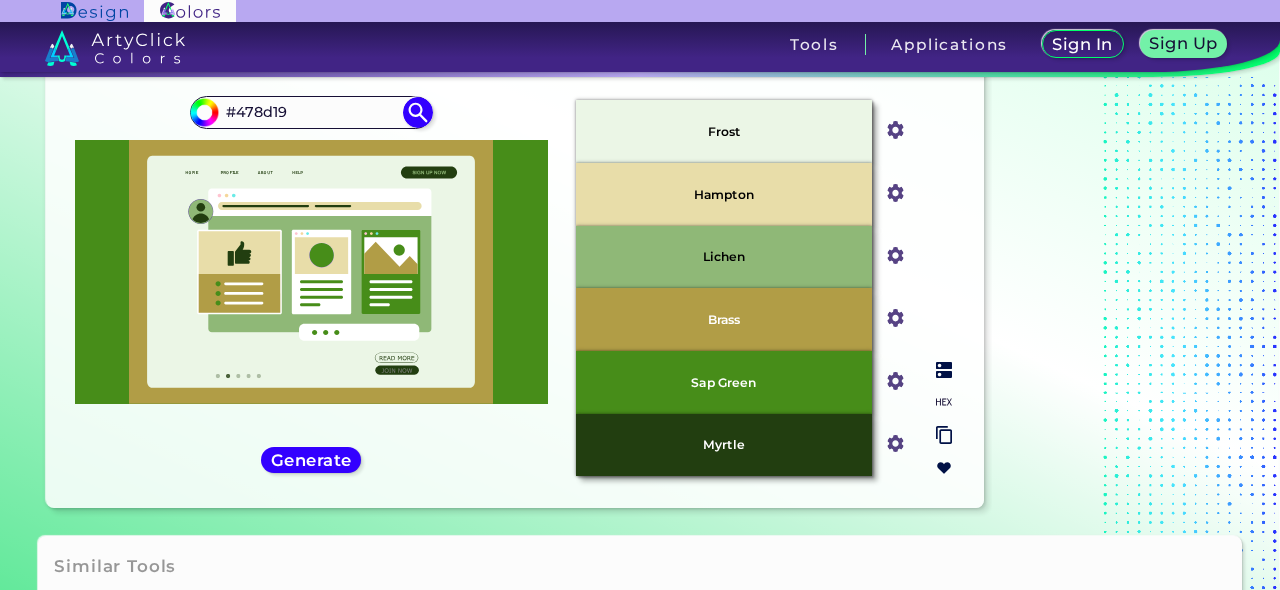 click at bounding box center (944, 402) 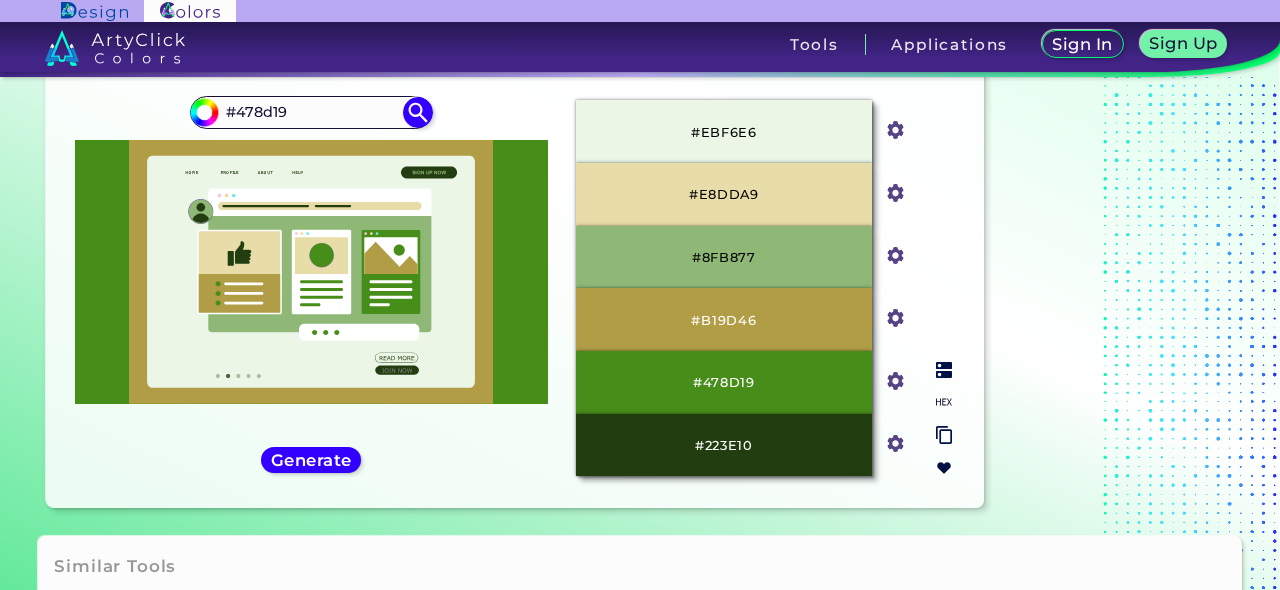click on "#EBF6E6" at bounding box center (724, 132) 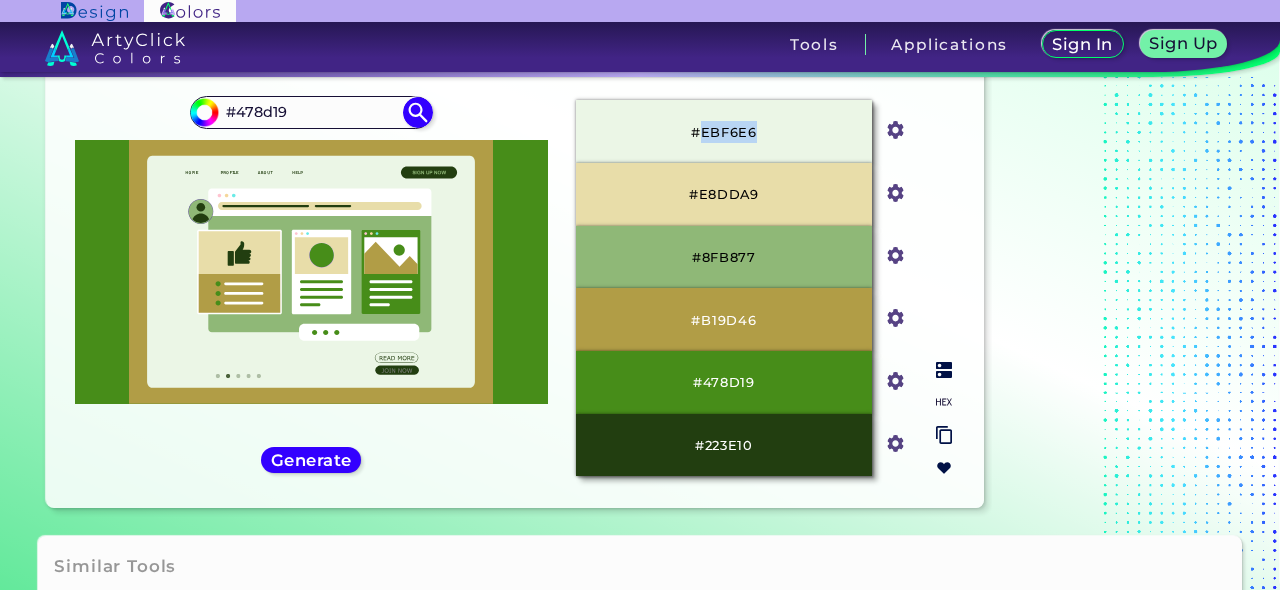 click on "#EBF6E6" at bounding box center [724, 132] 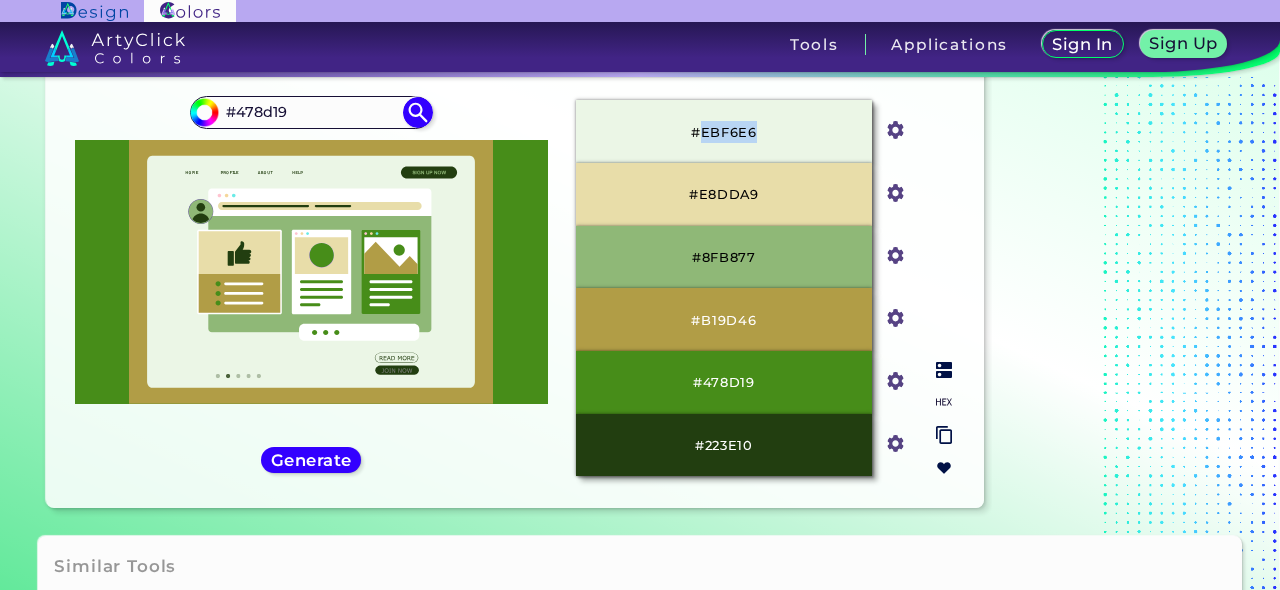 copy on "EBF6E6" 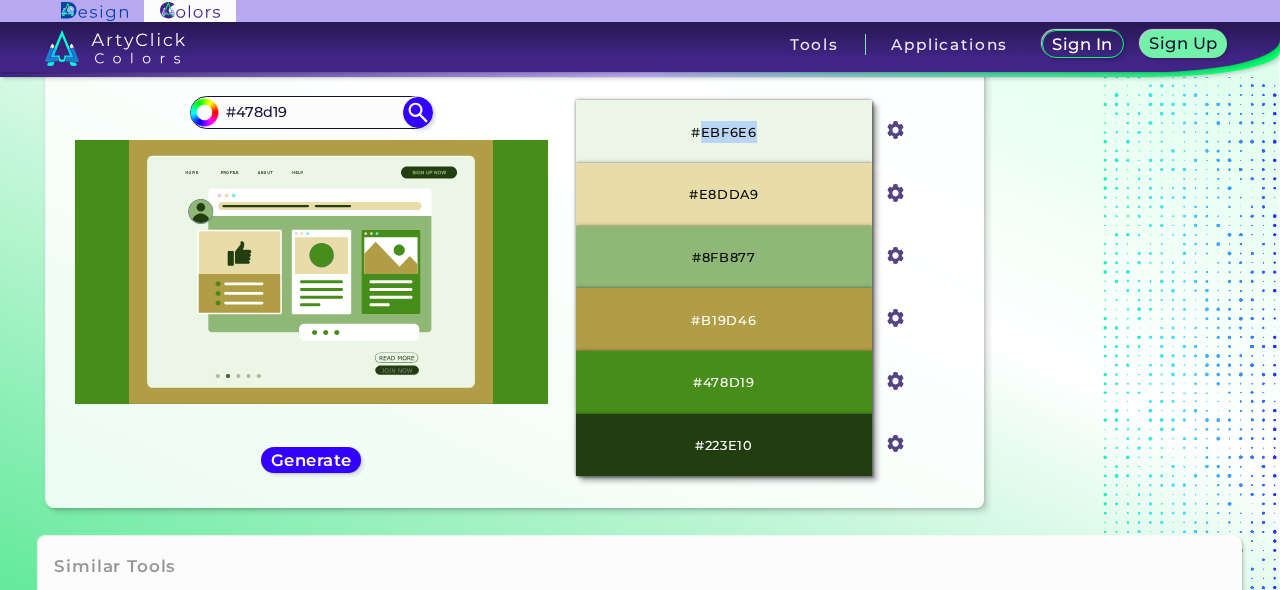 click on "#8FB877" at bounding box center (724, 257) 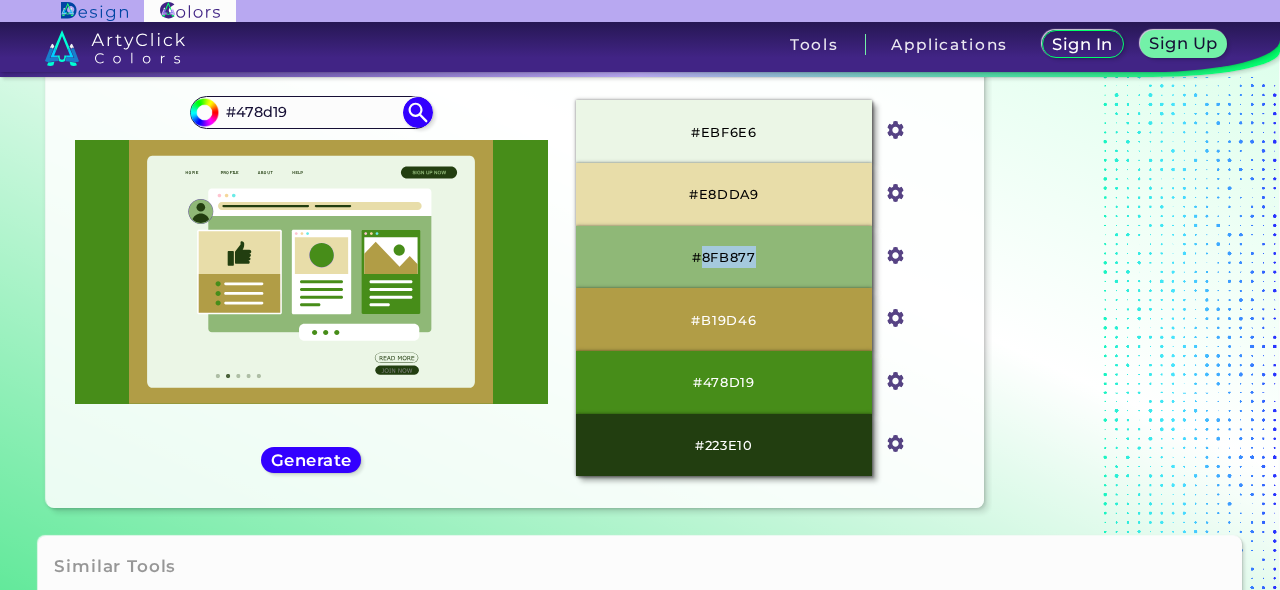 click on "#8FB877" at bounding box center [724, 257] 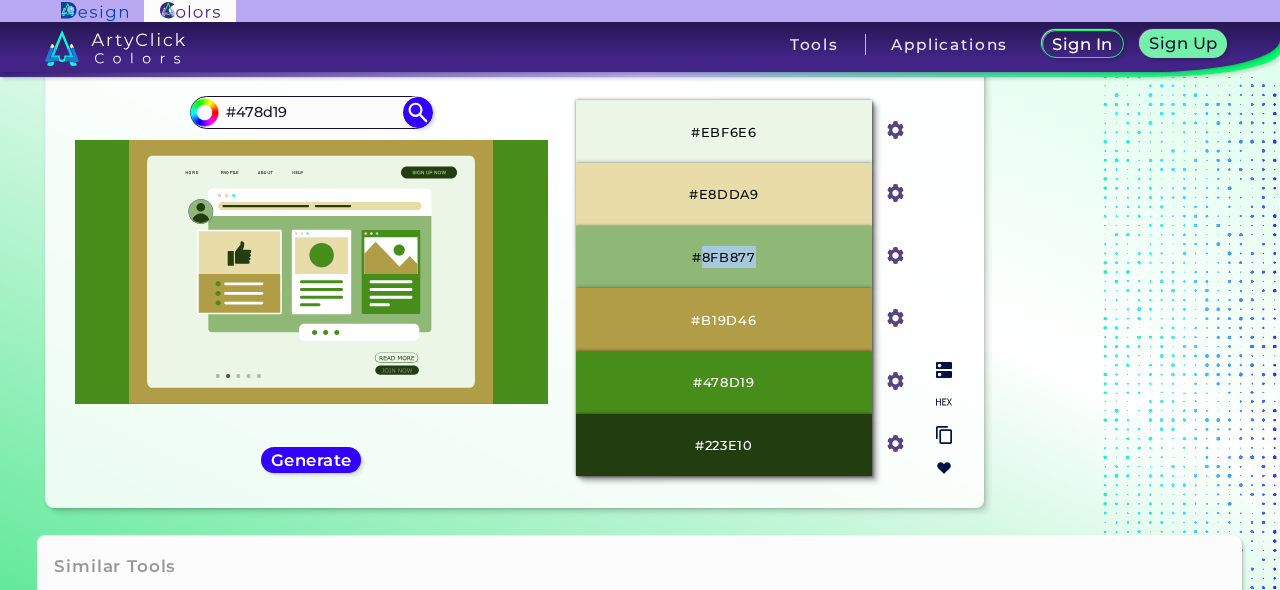 copy on "8FB877" 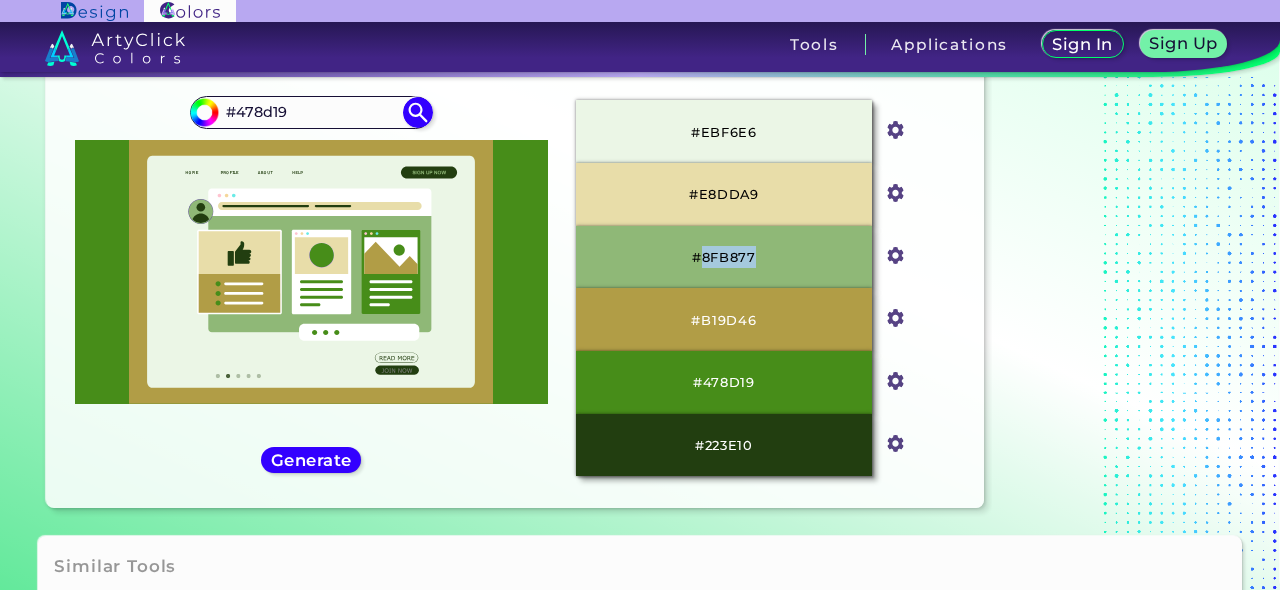 click on "#B19D46" at bounding box center [723, 320] 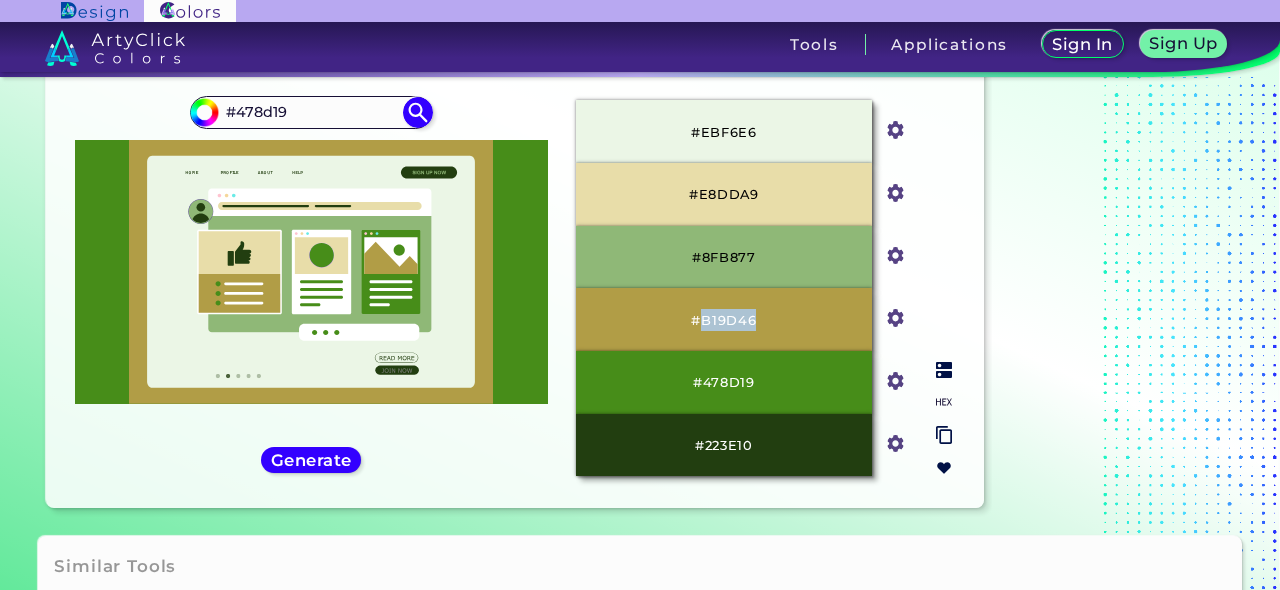 click on "#B19D46" at bounding box center [723, 320] 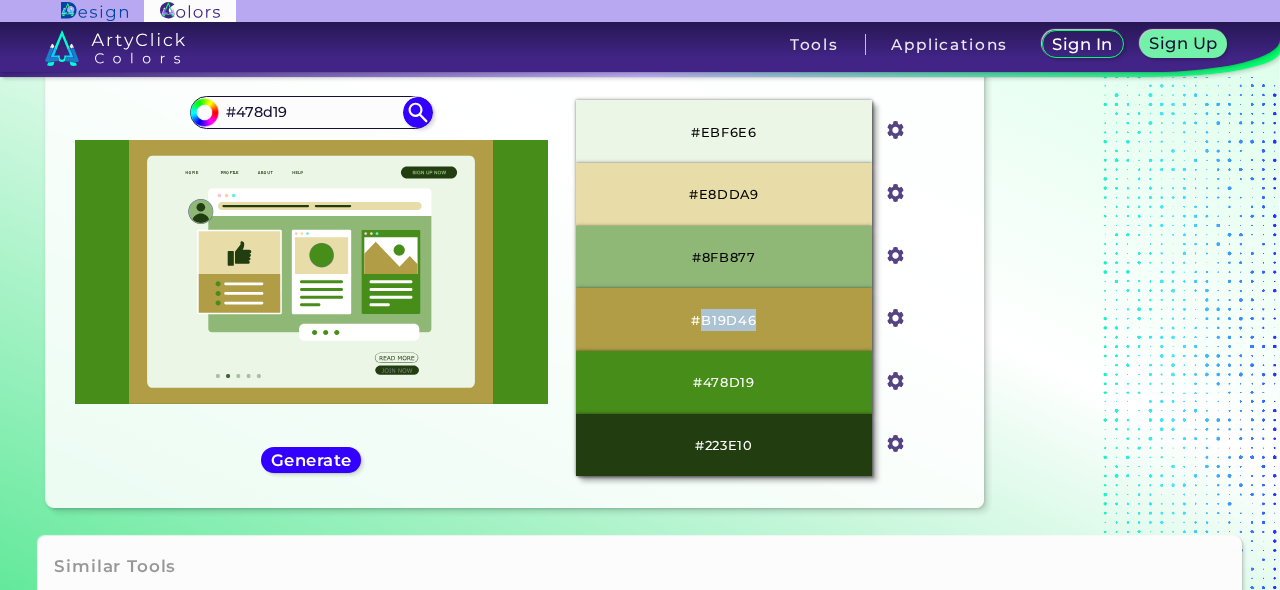 copy on "B19D46" 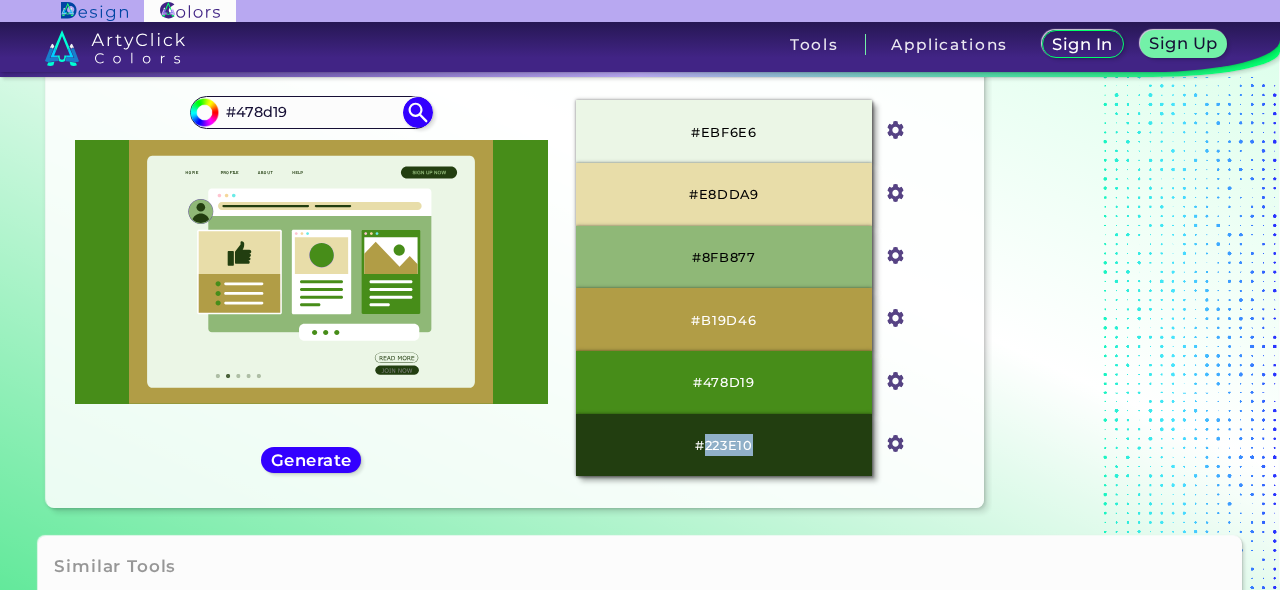 click on "#223E10" at bounding box center [724, 445] 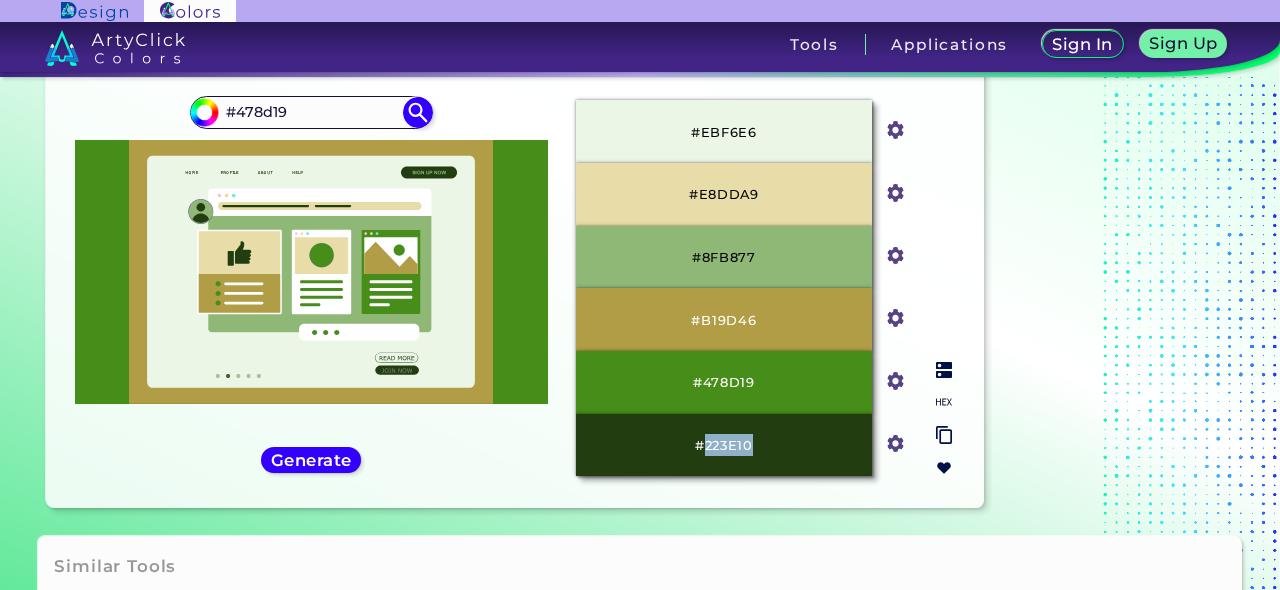 copy on "223E10" 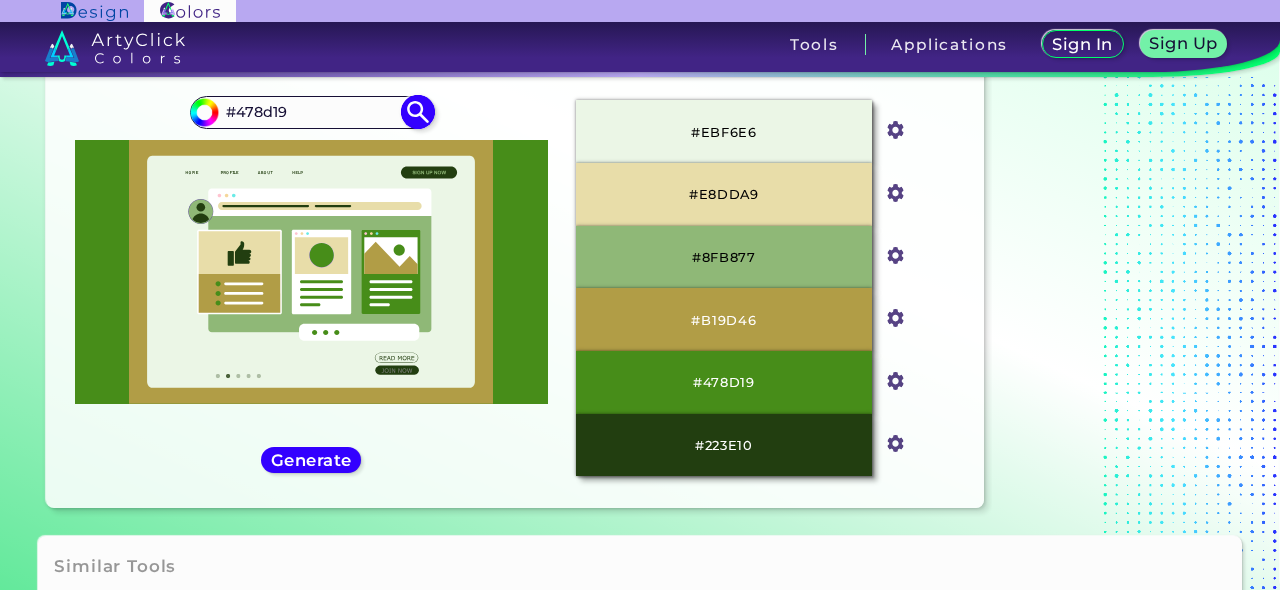 click on "#478d19" at bounding box center (311, 112) 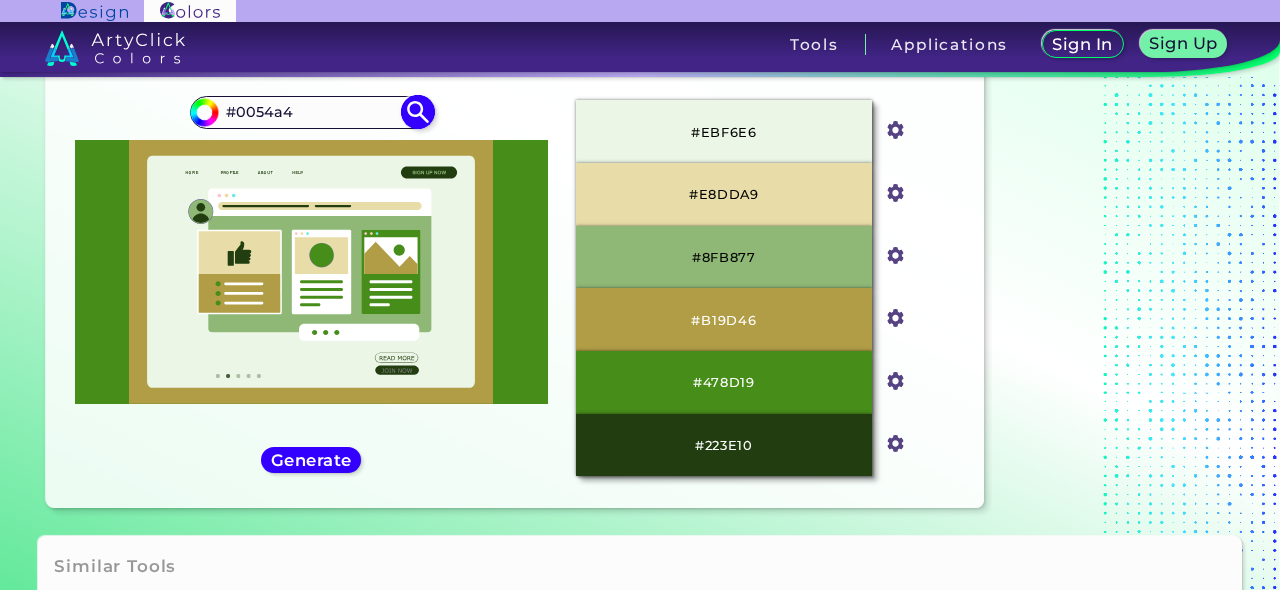 type on "#0054a4" 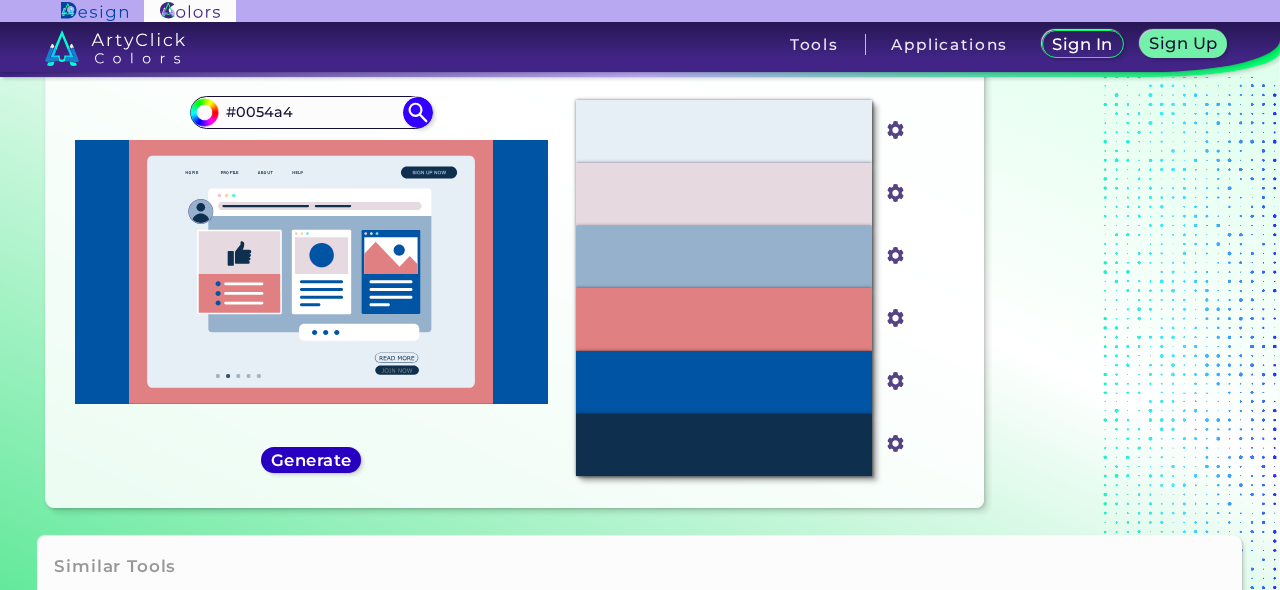 click on "Generate" at bounding box center [311, 460] 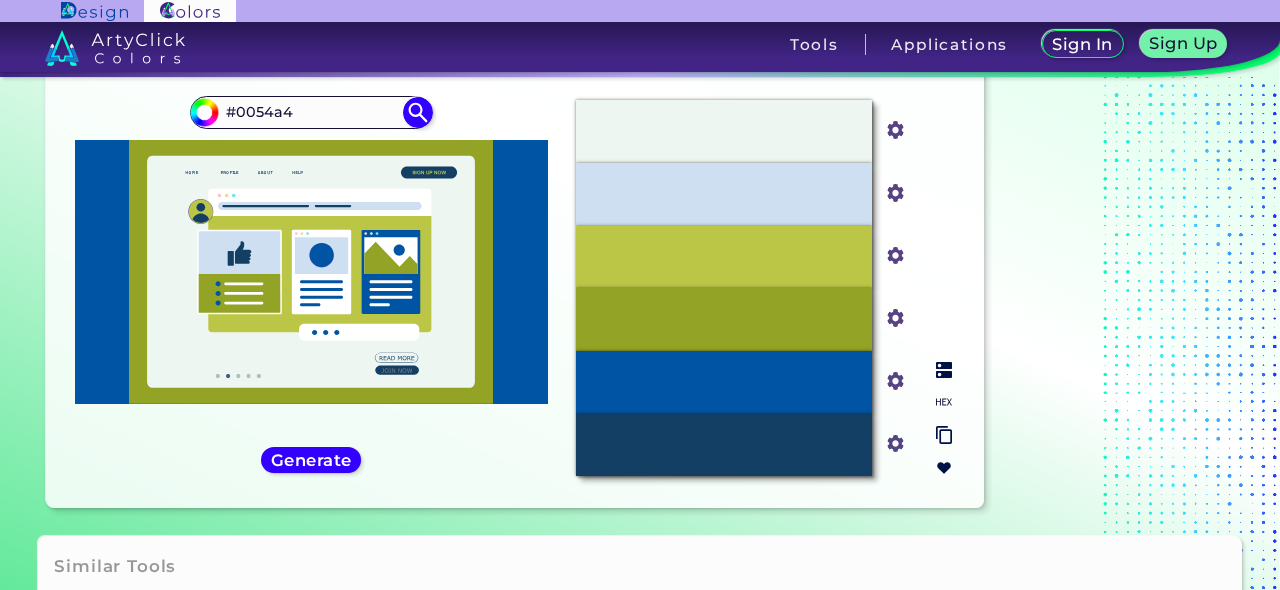 click at bounding box center [944, 370] 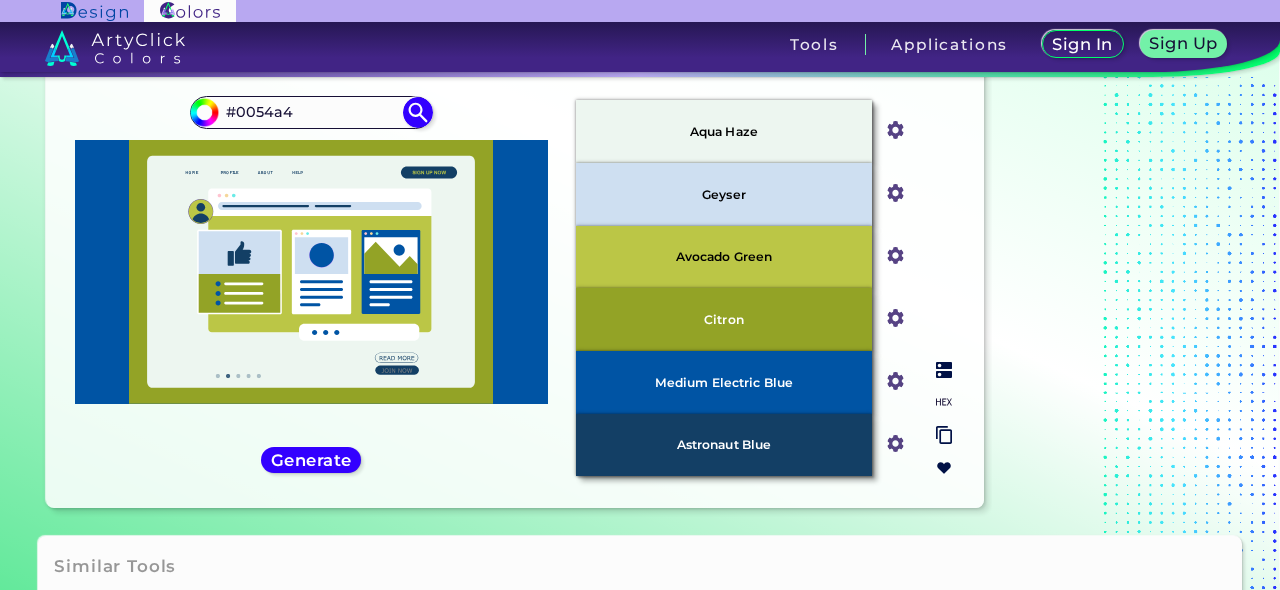 click at bounding box center [944, 435] 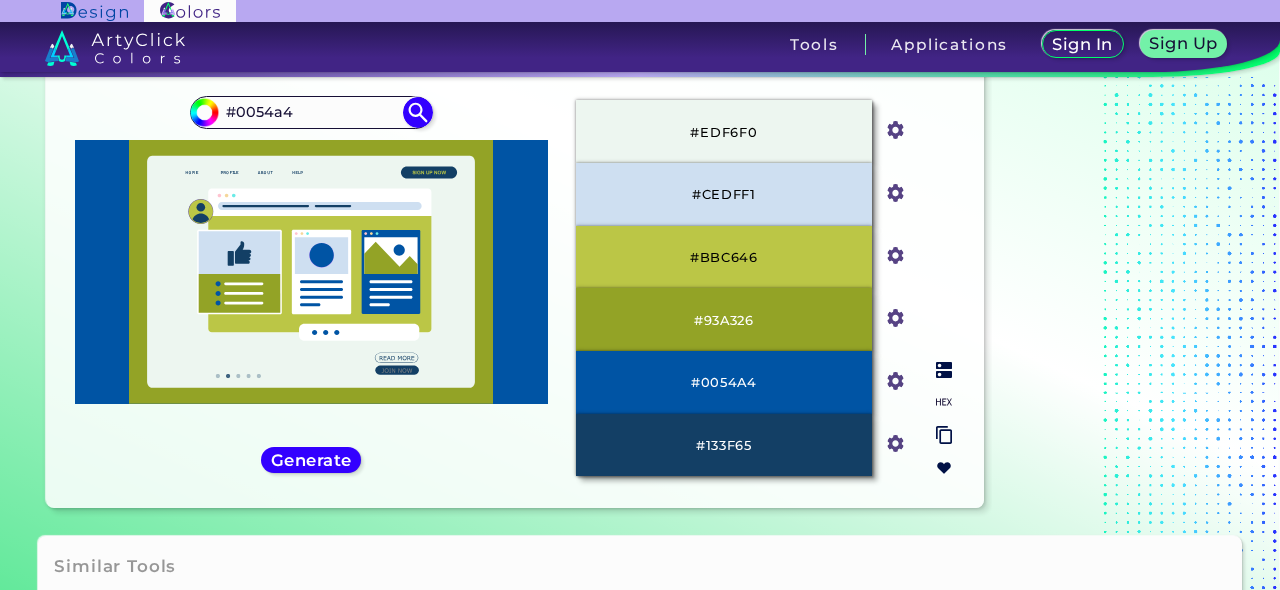 click on "#EDF6F0" at bounding box center (723, 131) 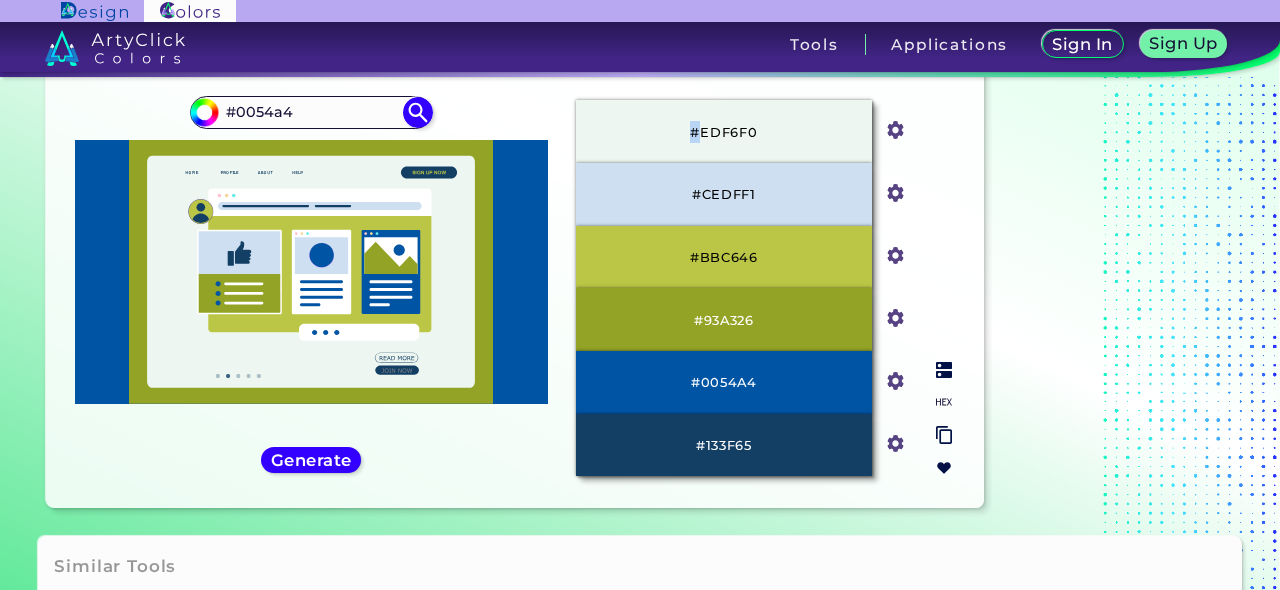 click on "#EDF6F0" at bounding box center [723, 131] 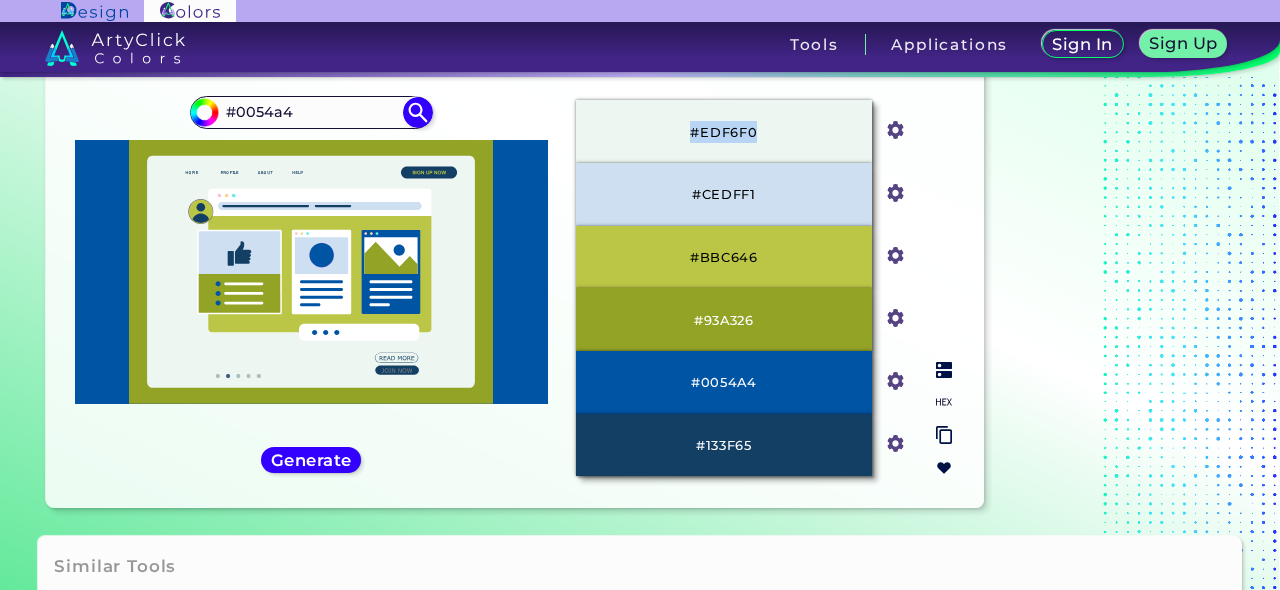 click on "#EDF6F0" at bounding box center (723, 131) 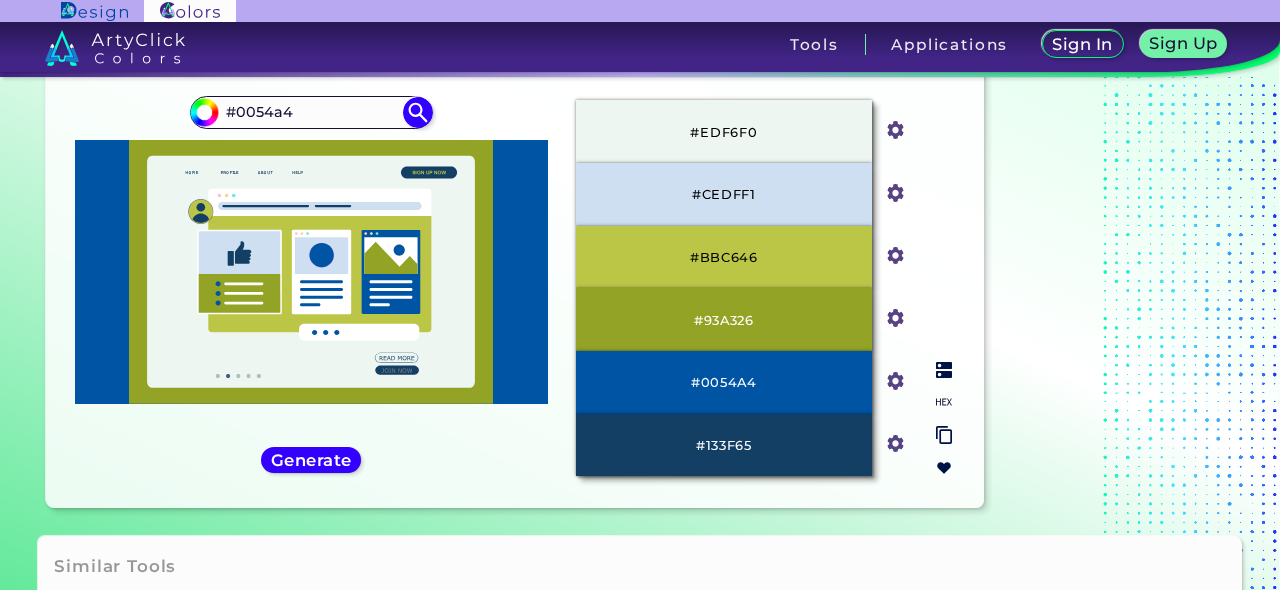 click on "#0054A4" at bounding box center (724, 382) 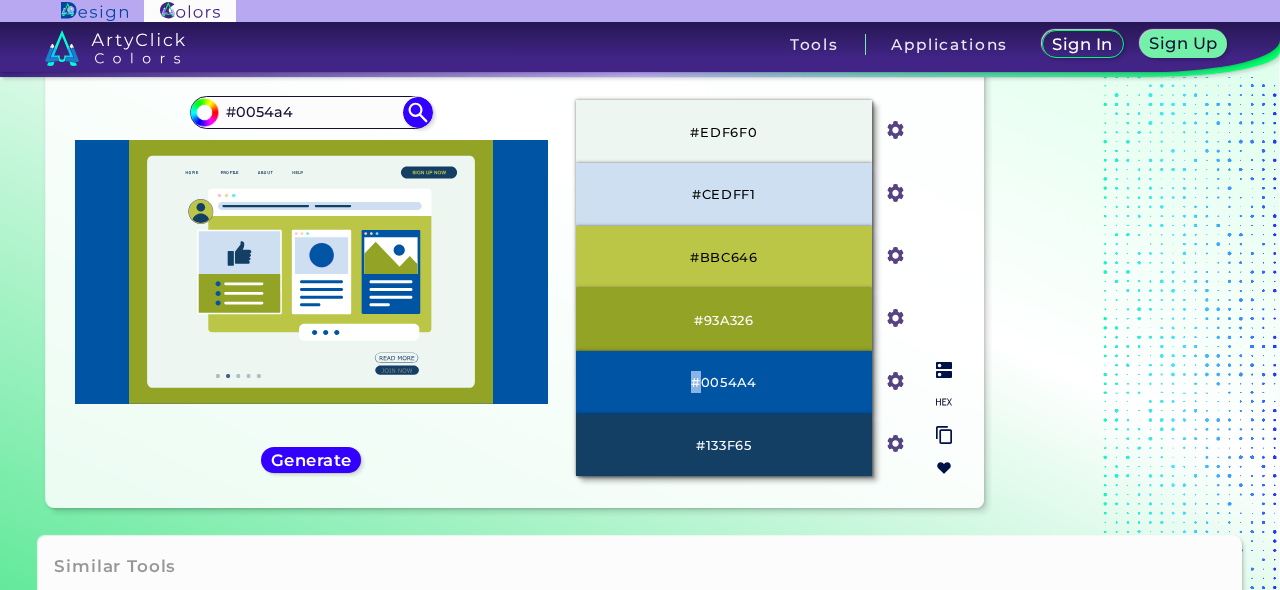 click on "#0054A4" at bounding box center (724, 382) 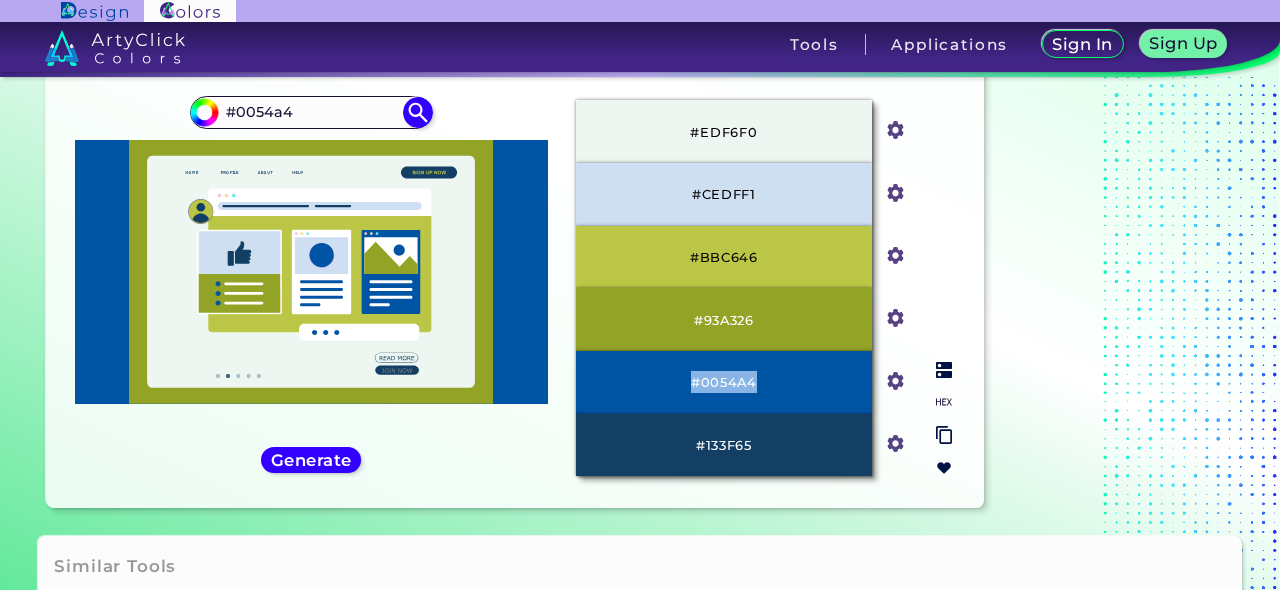 click on "#0054A4" at bounding box center (724, 382) 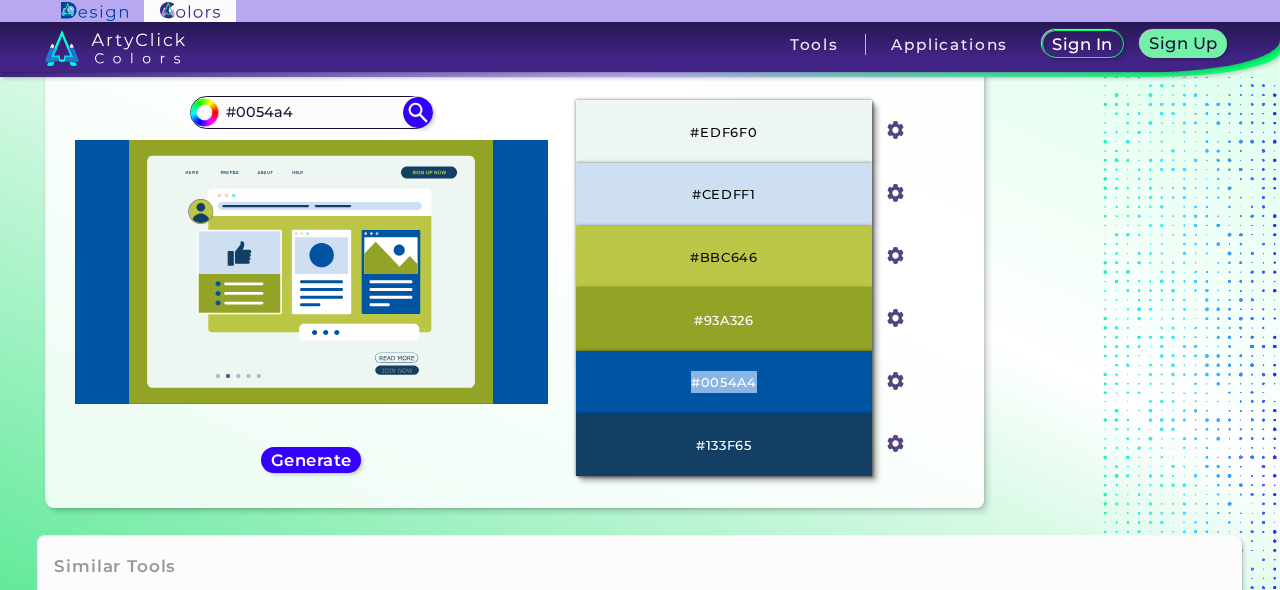 click on "#133F65" at bounding box center [724, 445] 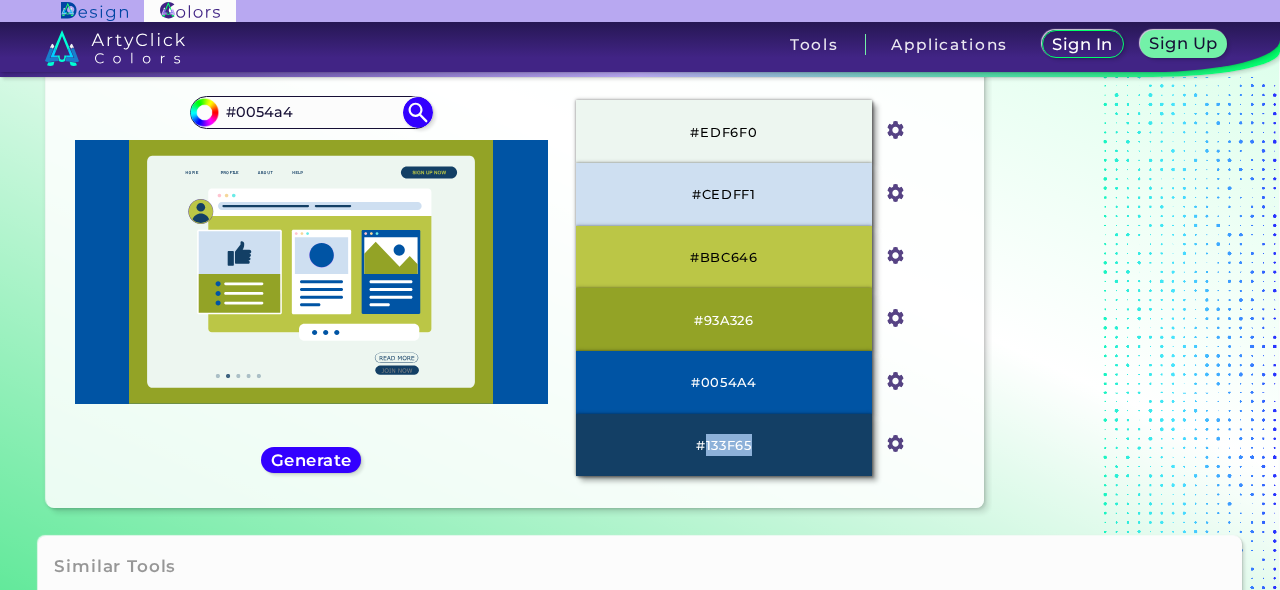 click on "#133F65" at bounding box center (724, 445) 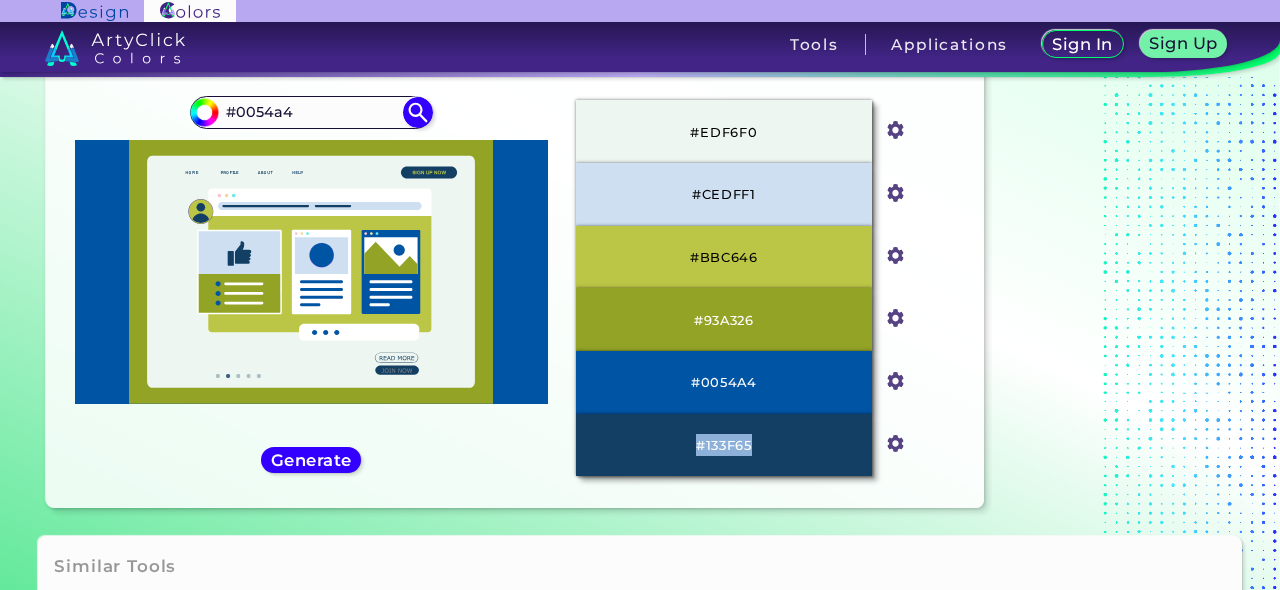 click on "#133F65" at bounding box center (724, 445) 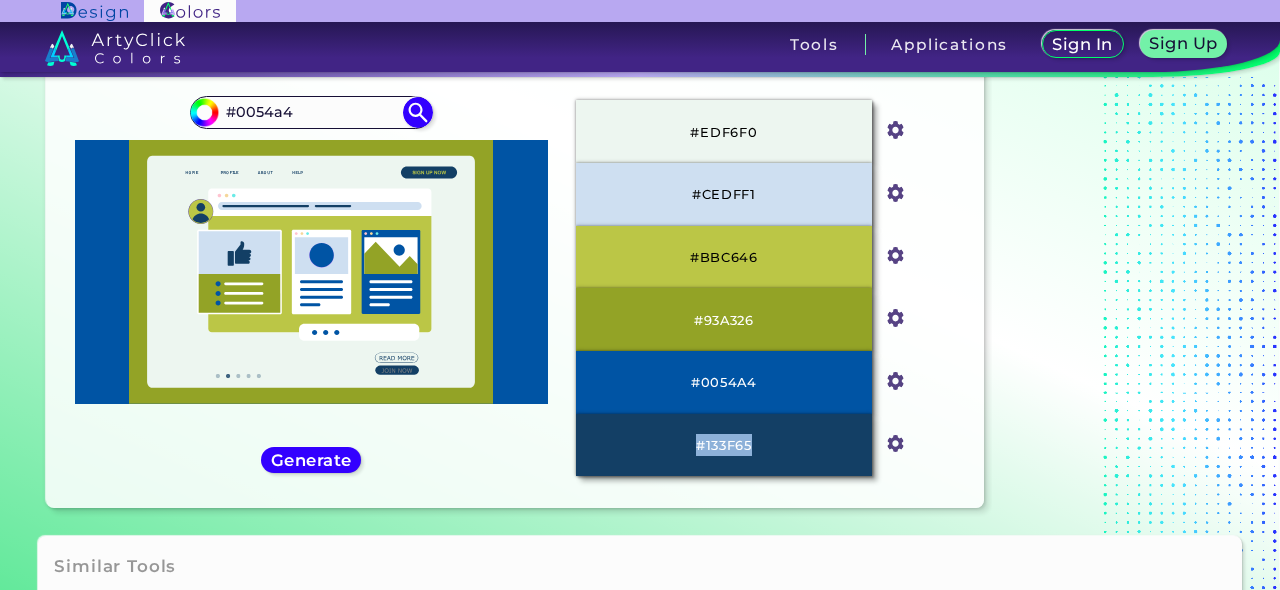 click on "#93A326" at bounding box center [724, 320] 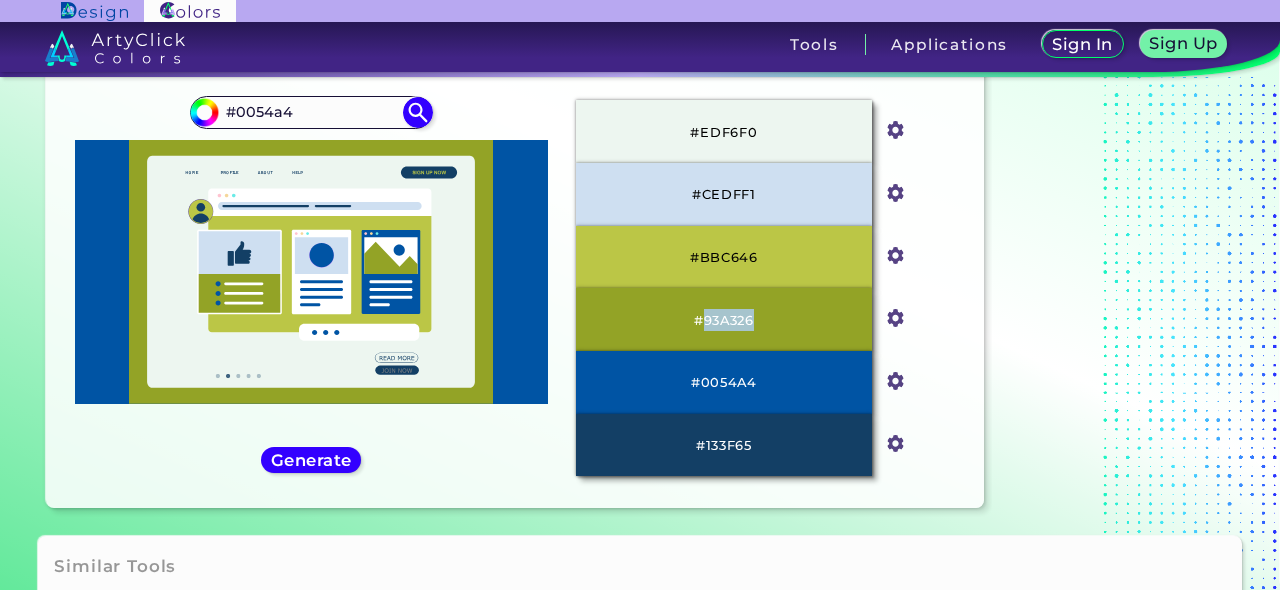click on "#93A326" at bounding box center (724, 320) 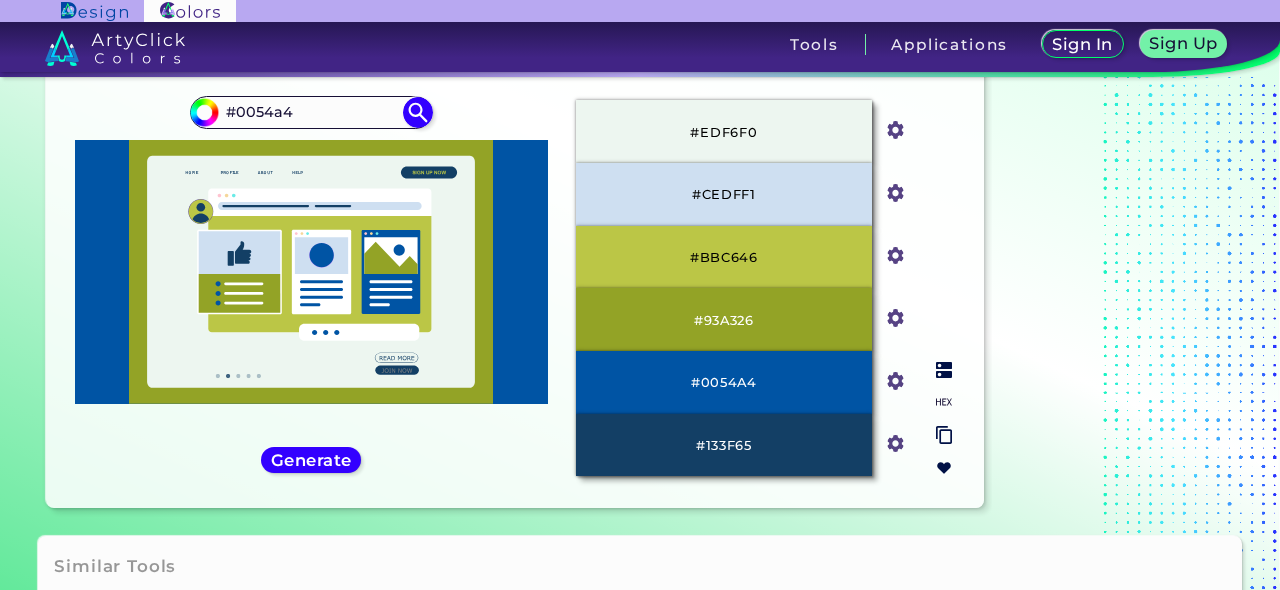 click on "#CEDFF1" at bounding box center (723, 194) 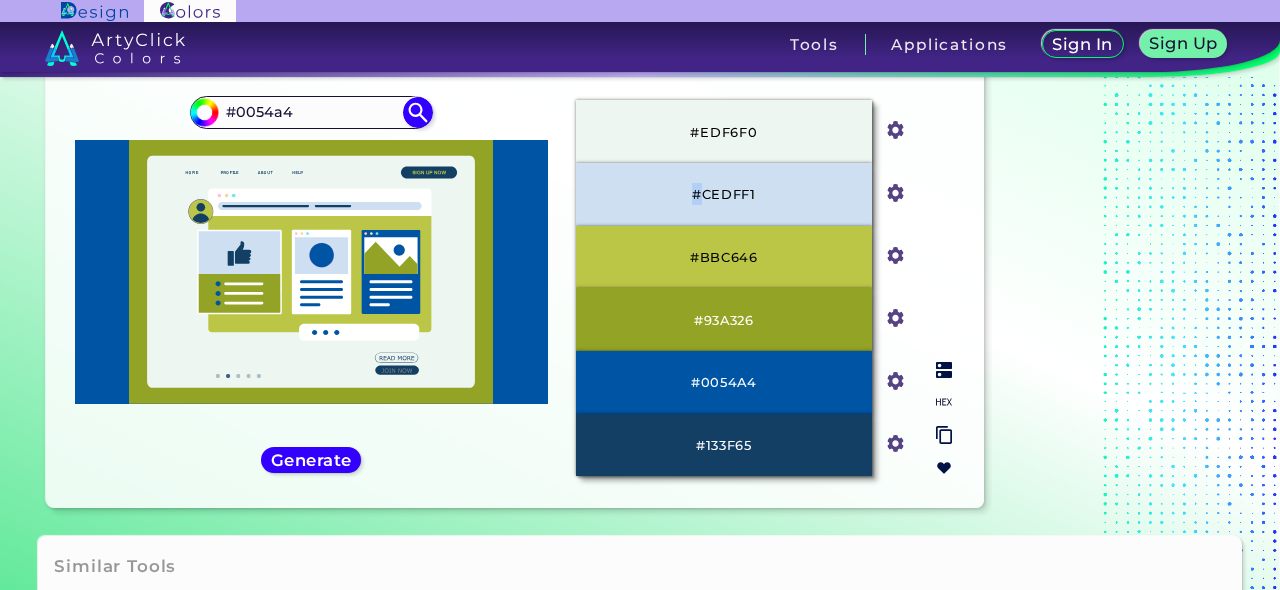 click on "#CEDFF1" at bounding box center (723, 194) 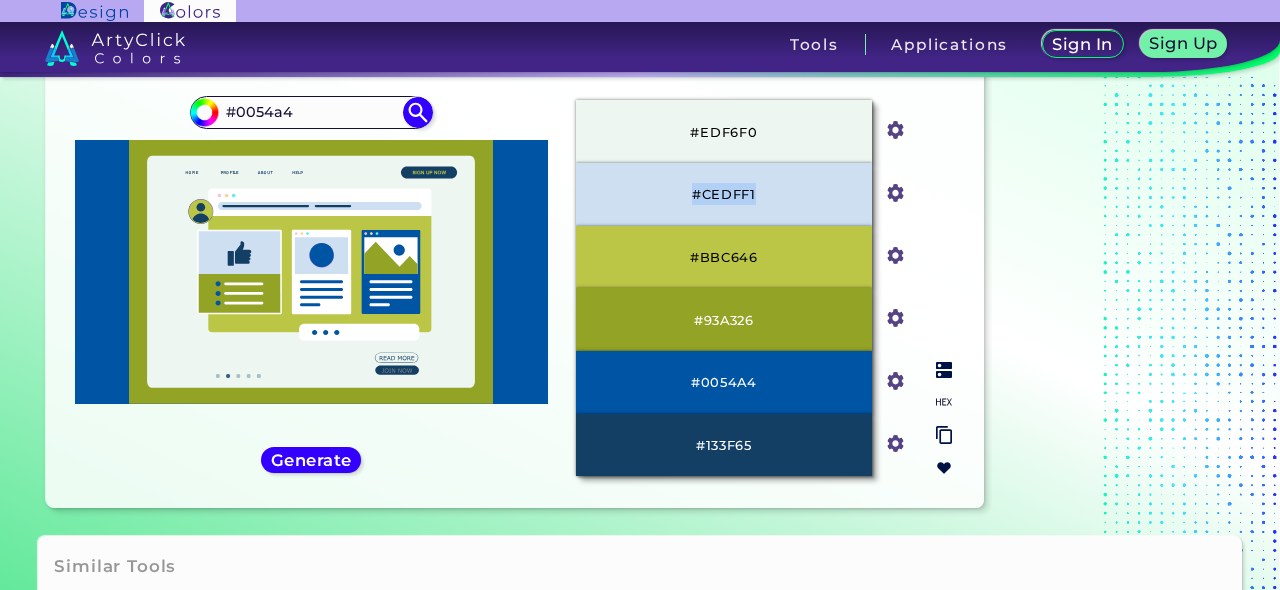 click on "#CEDFF1" at bounding box center (723, 194) 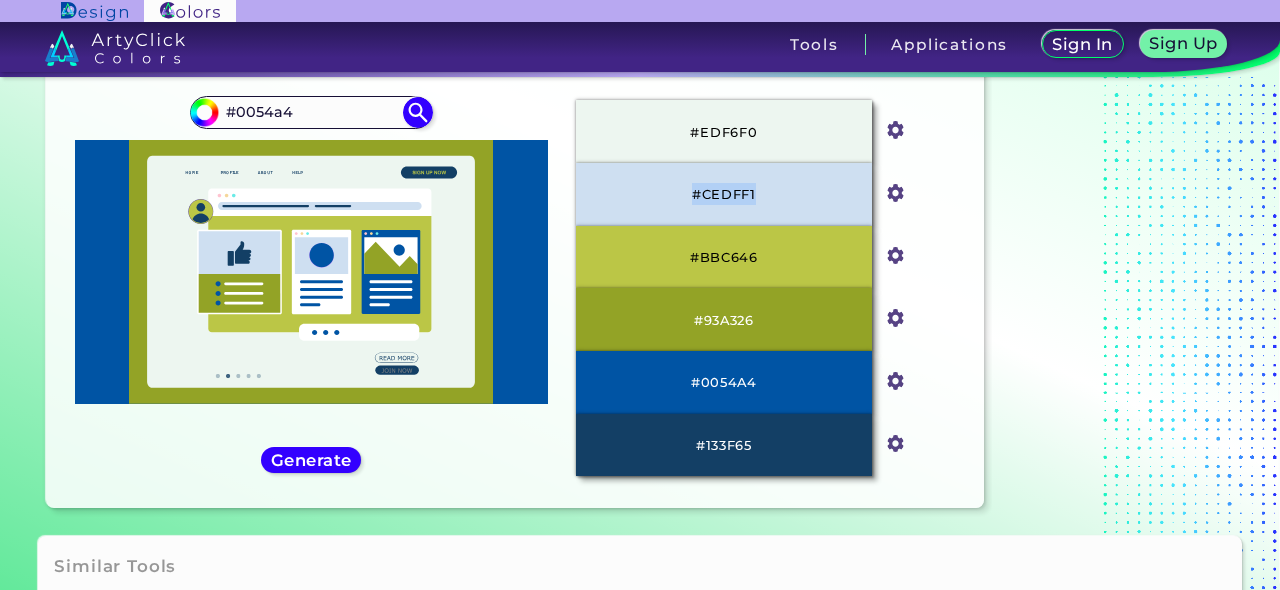 click on "#93A326" at bounding box center (723, 319) 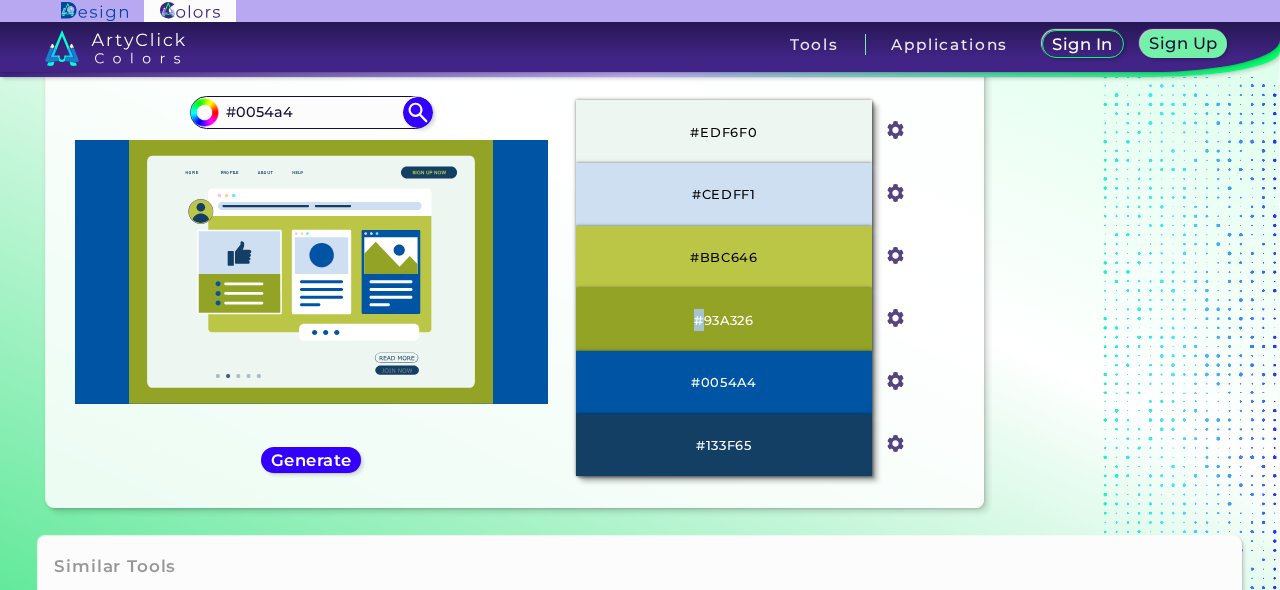 click on "#93A326" at bounding box center (723, 319) 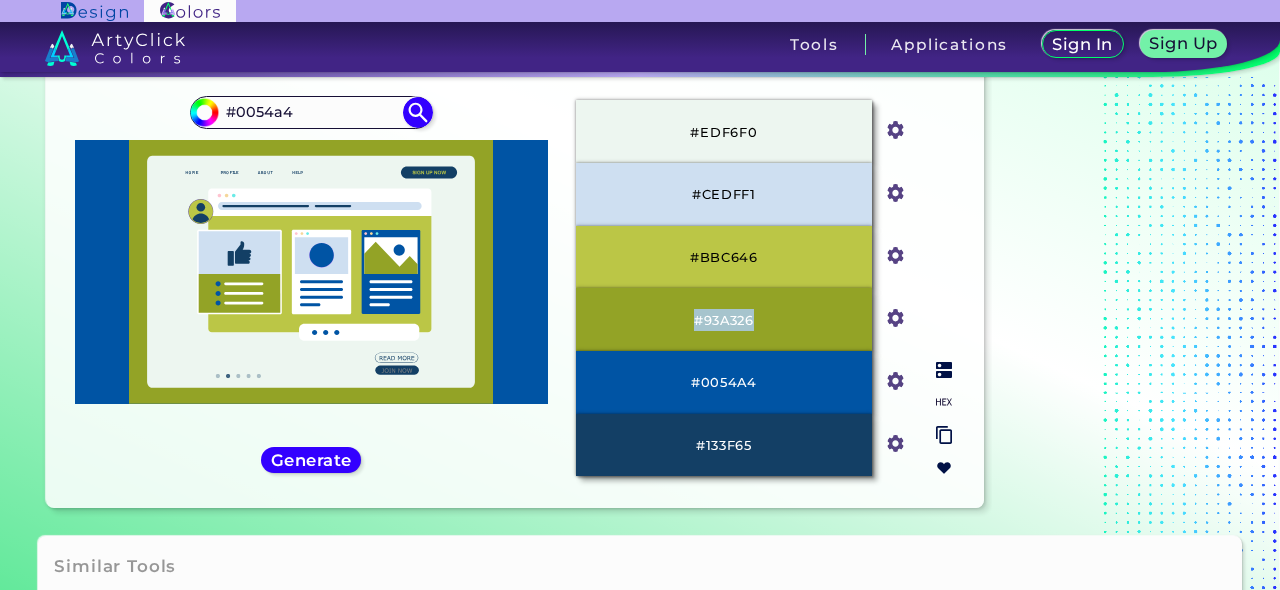 click on "#93A326" at bounding box center (723, 319) 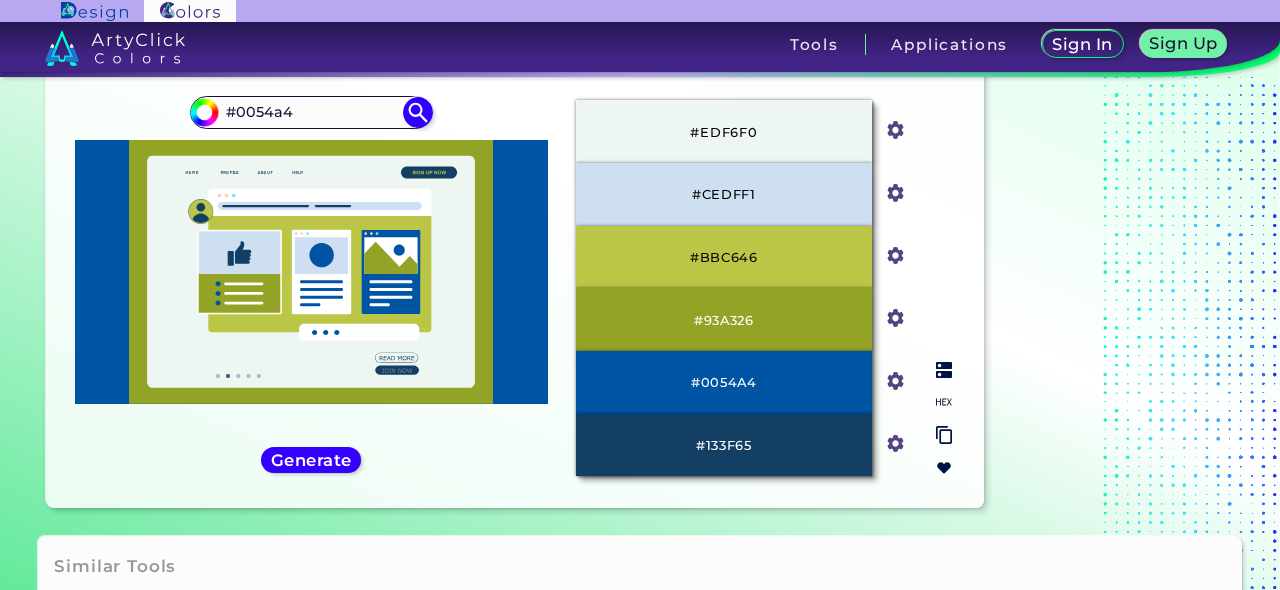 click on "#BBC646" at bounding box center [724, 257] 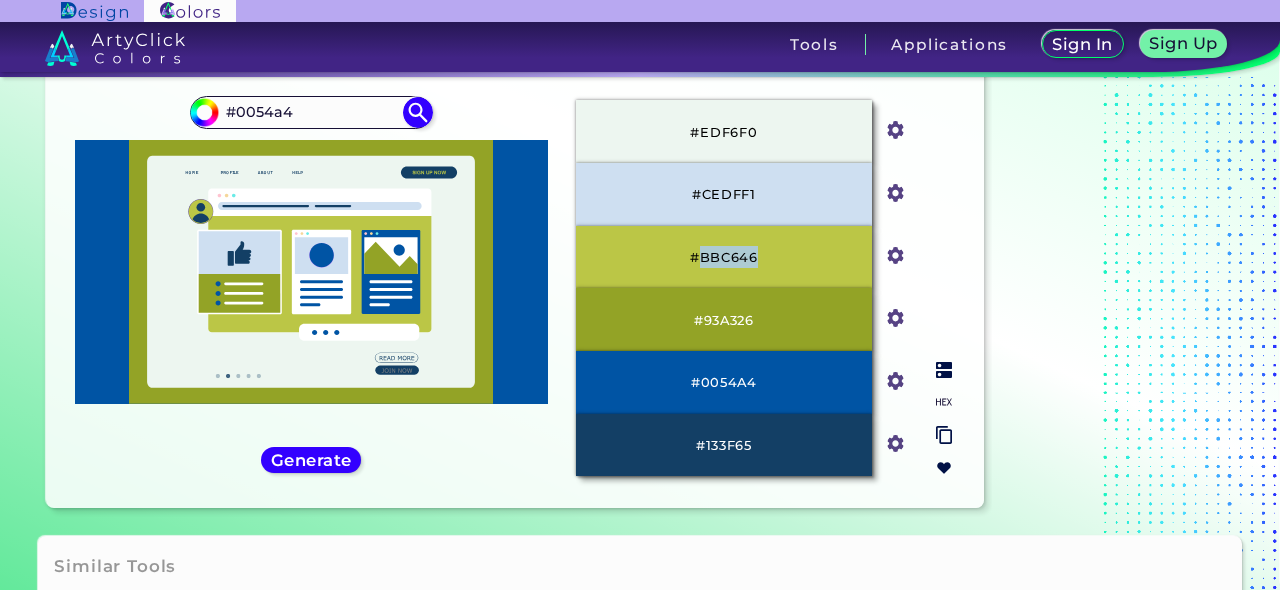 click on "#BBC646" at bounding box center (724, 257) 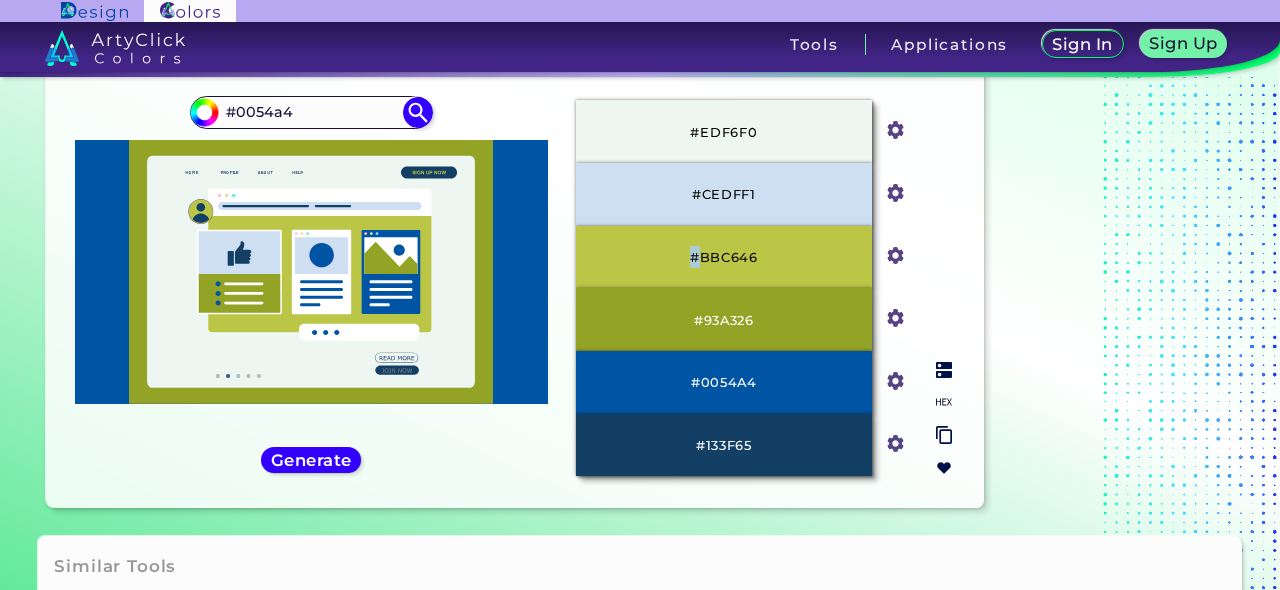 click on "#BBC646" at bounding box center (723, 257) 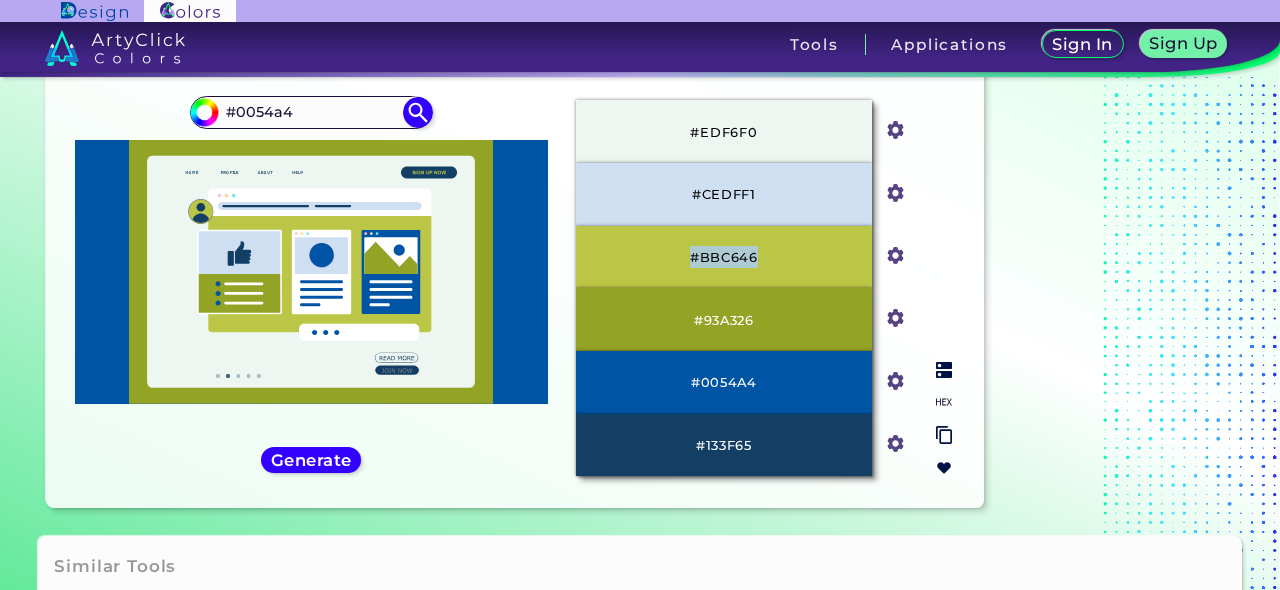 click on "#BBC646" at bounding box center (723, 257) 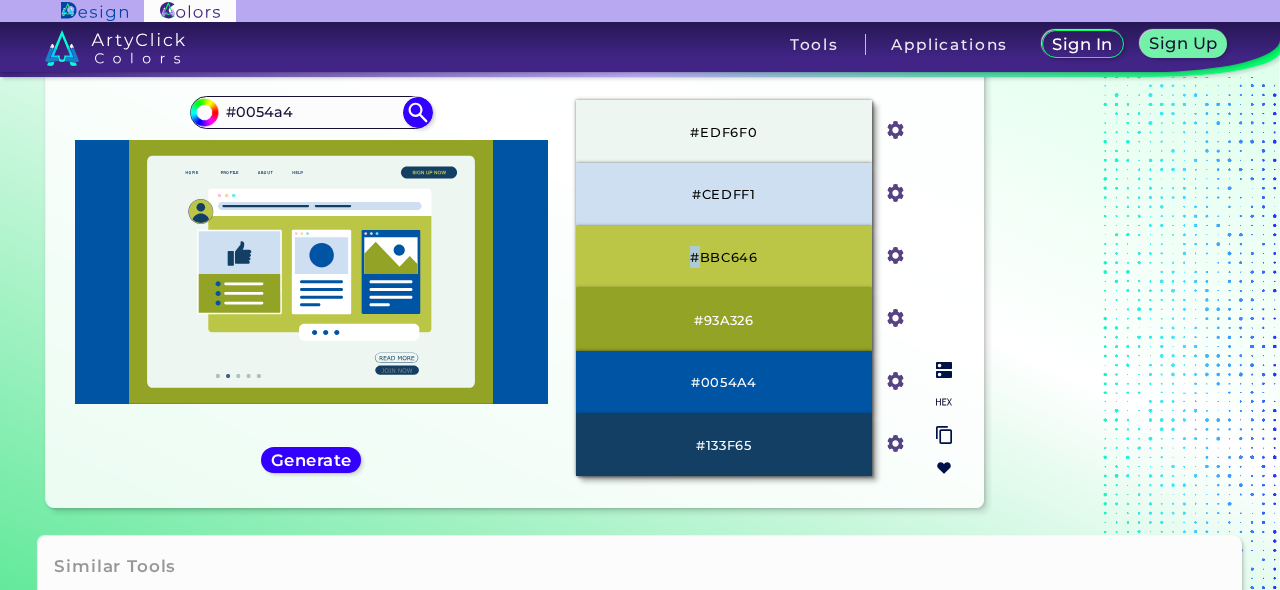 click on "#BBC646" at bounding box center (724, 257) 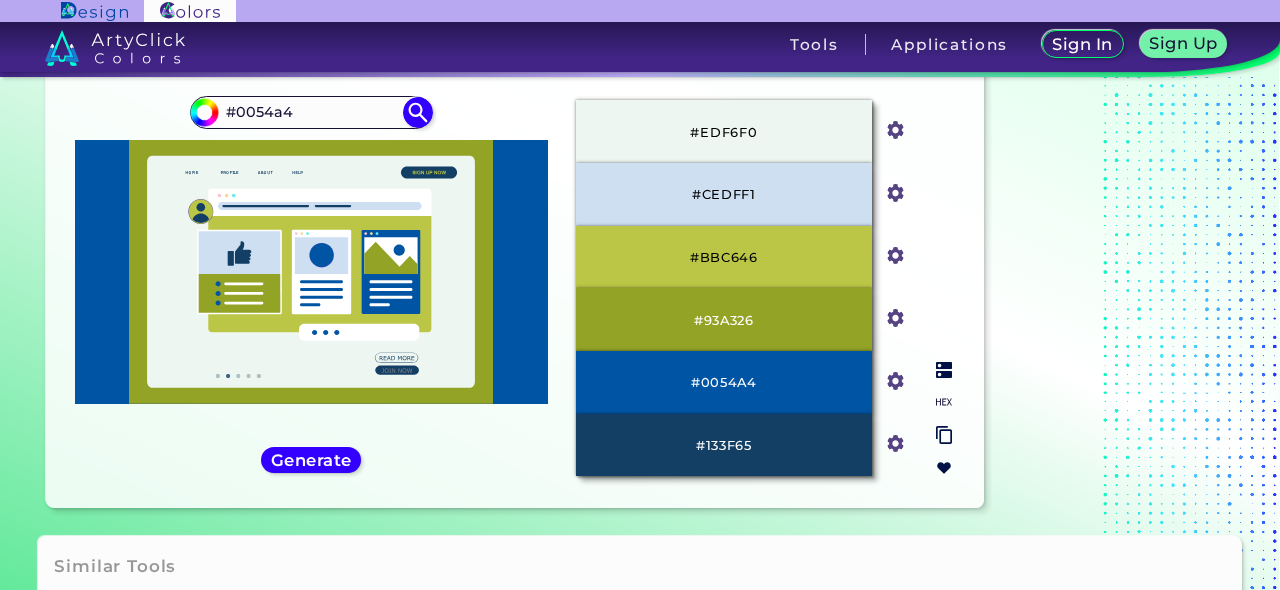 click on "#BBC646" at bounding box center (724, 257) 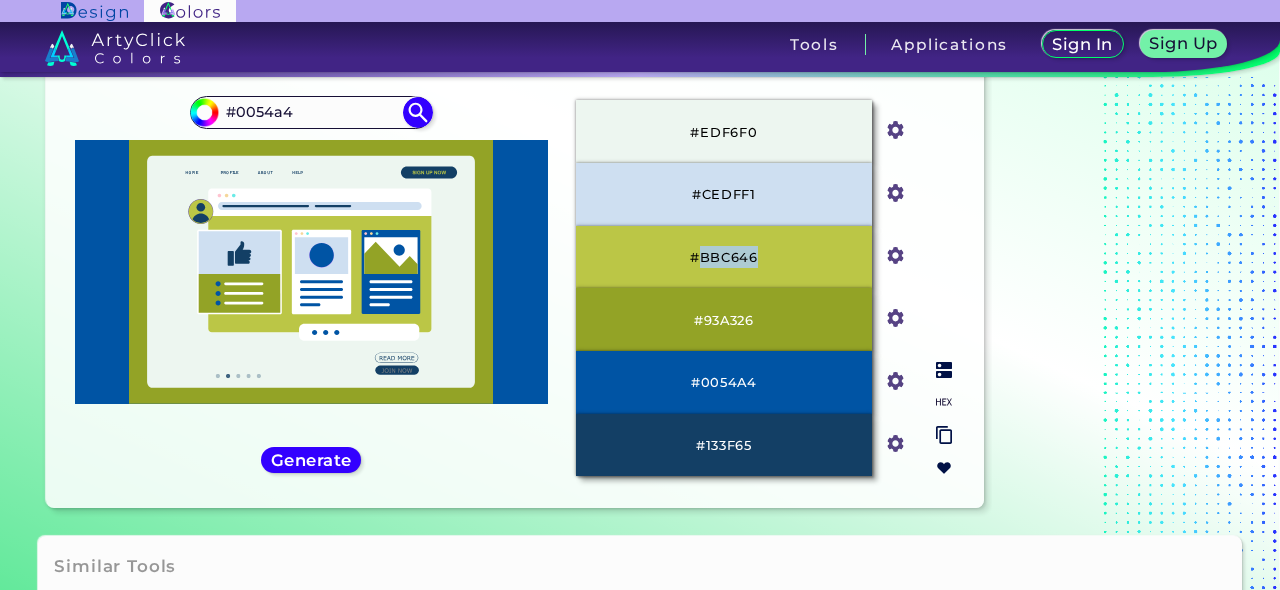 click on "#BBC646" at bounding box center (724, 257) 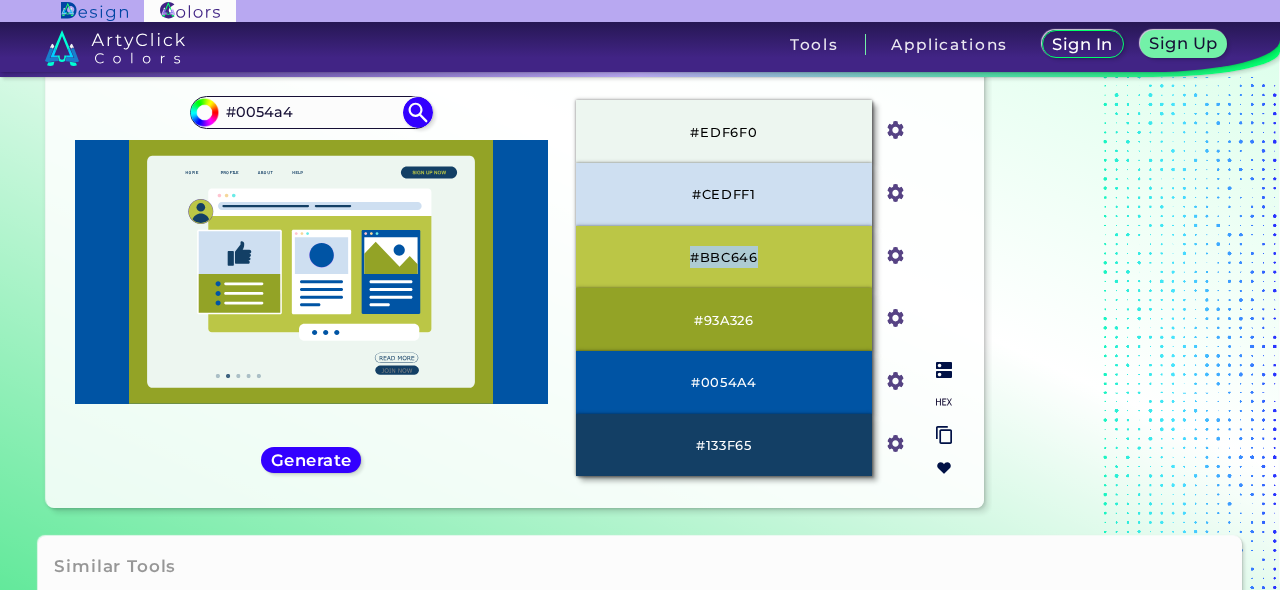 click on "#BBC646" at bounding box center [724, 257] 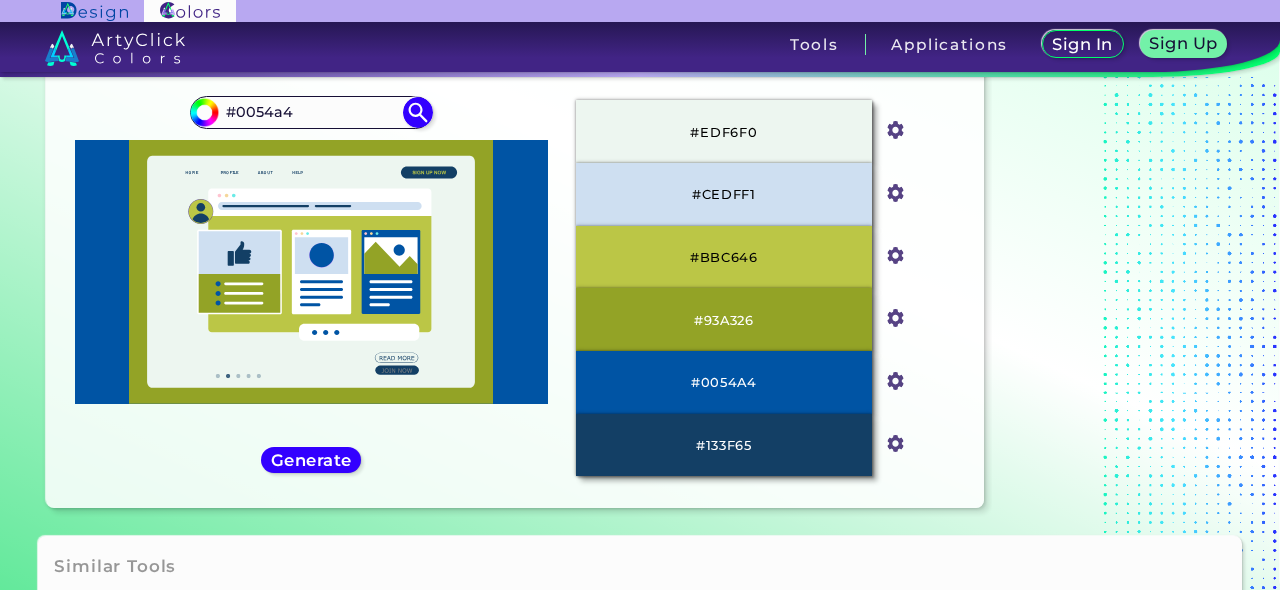 click on "#EDF6F0" at bounding box center [723, 132] 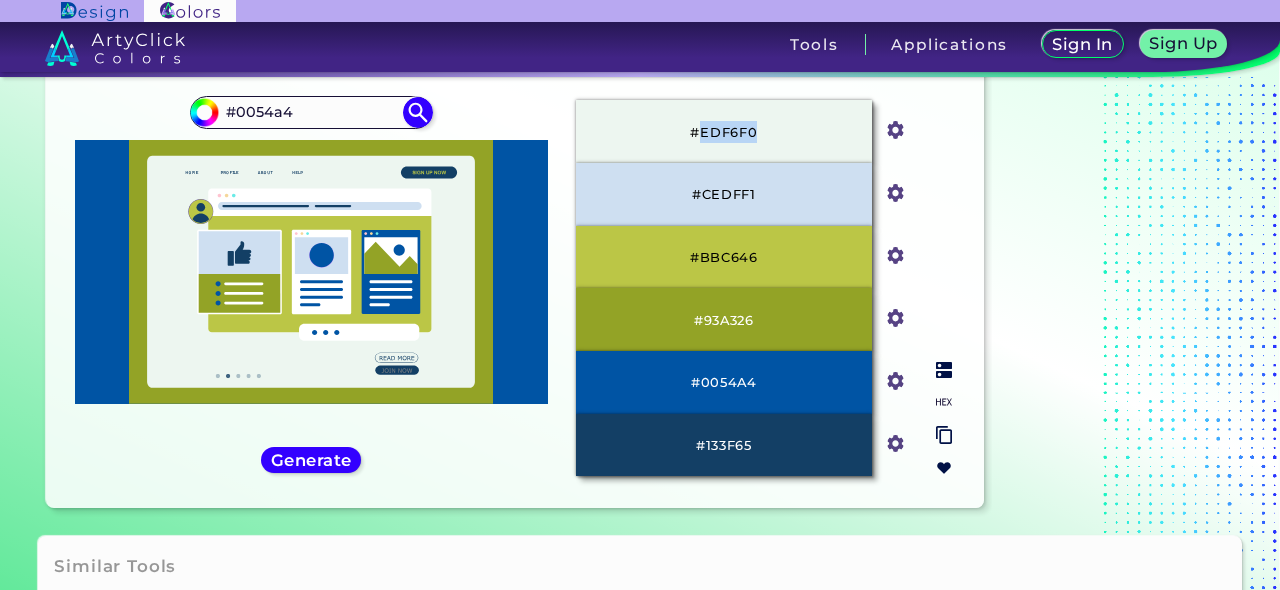 click on "#EDF6F0" at bounding box center (723, 132) 